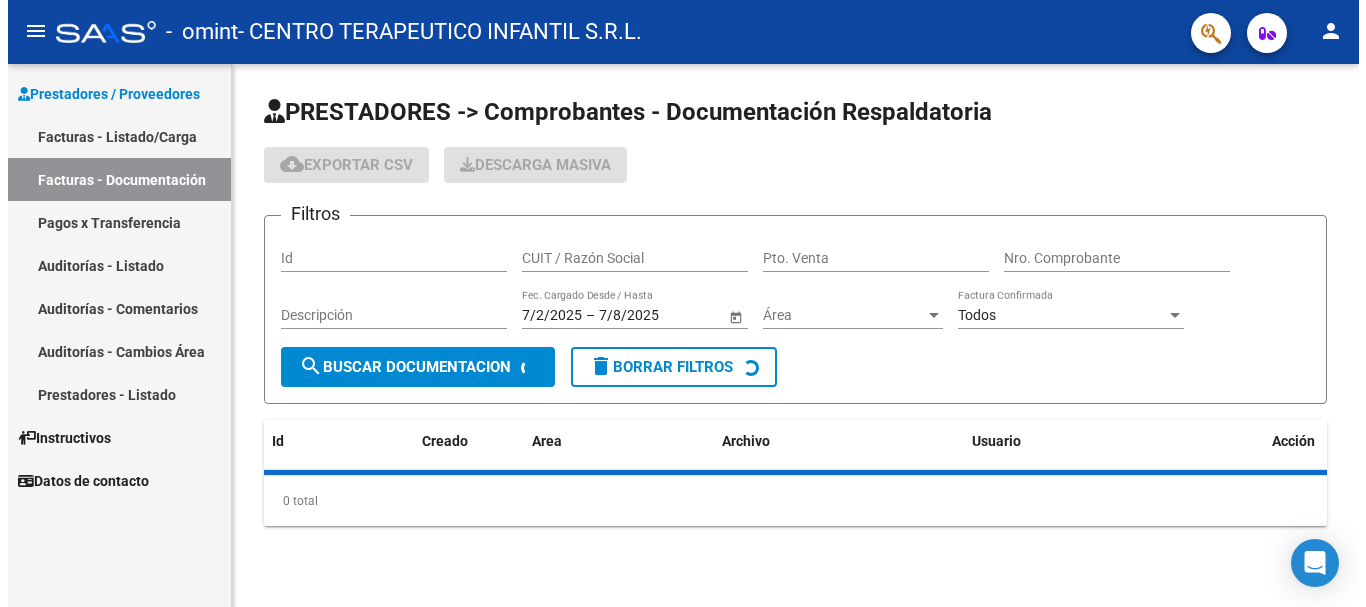 scroll, scrollTop: 0, scrollLeft: 0, axis: both 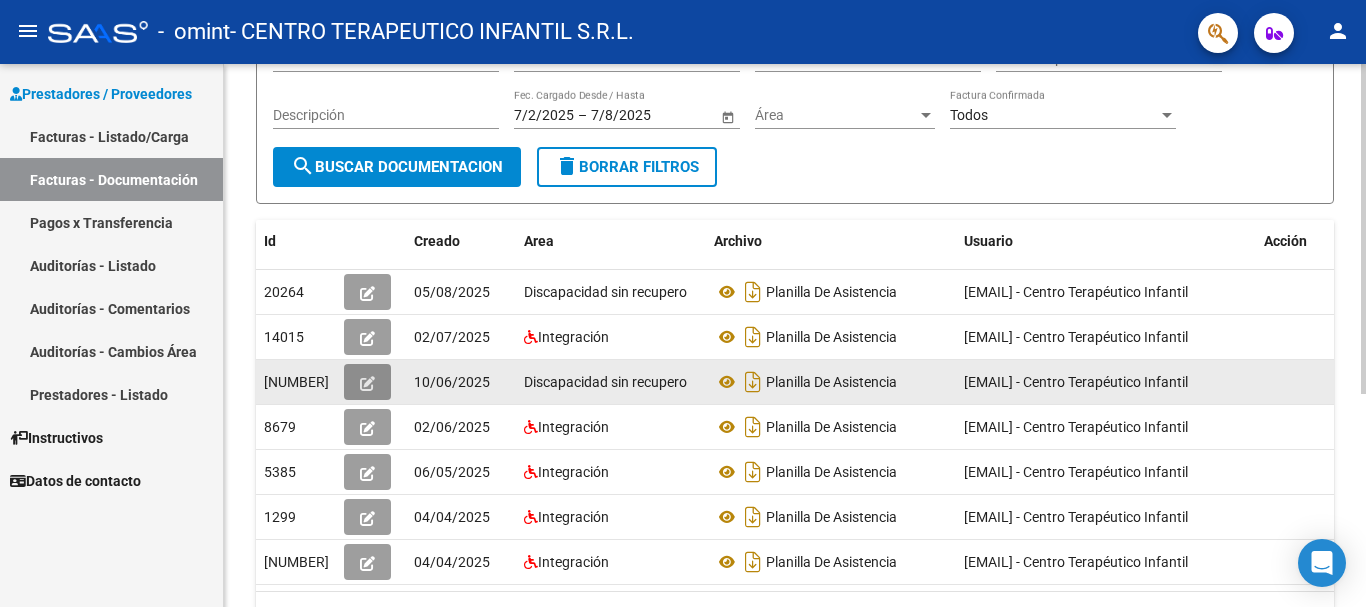 click 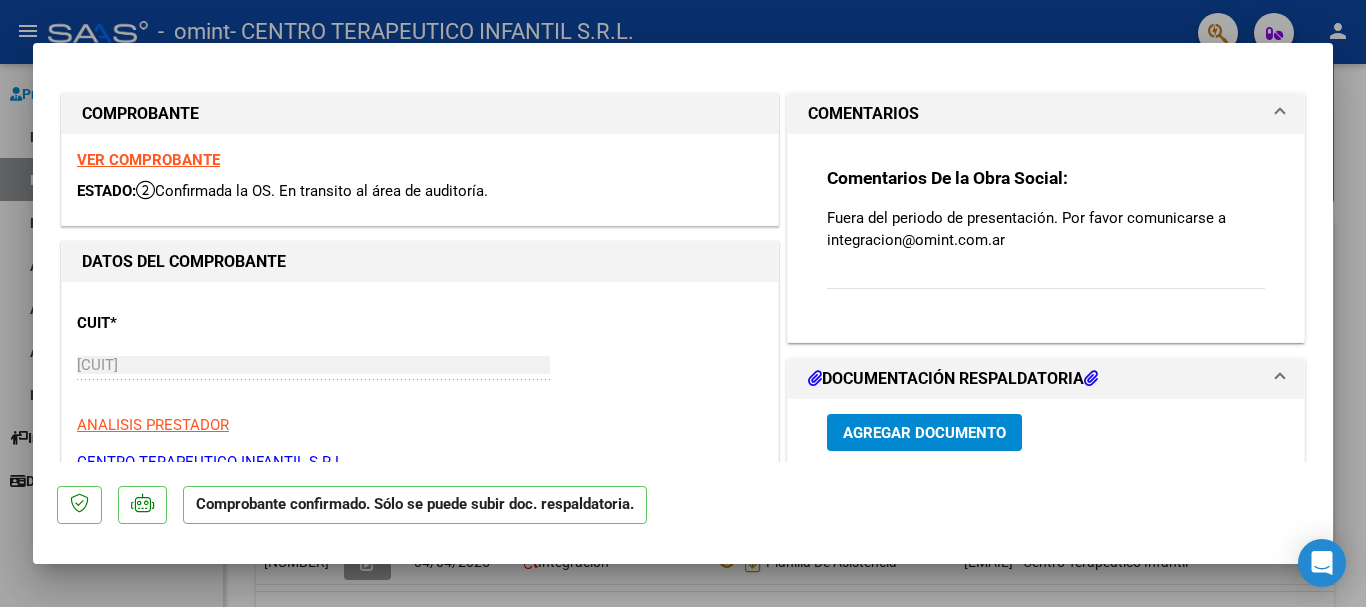click at bounding box center (683, 303) 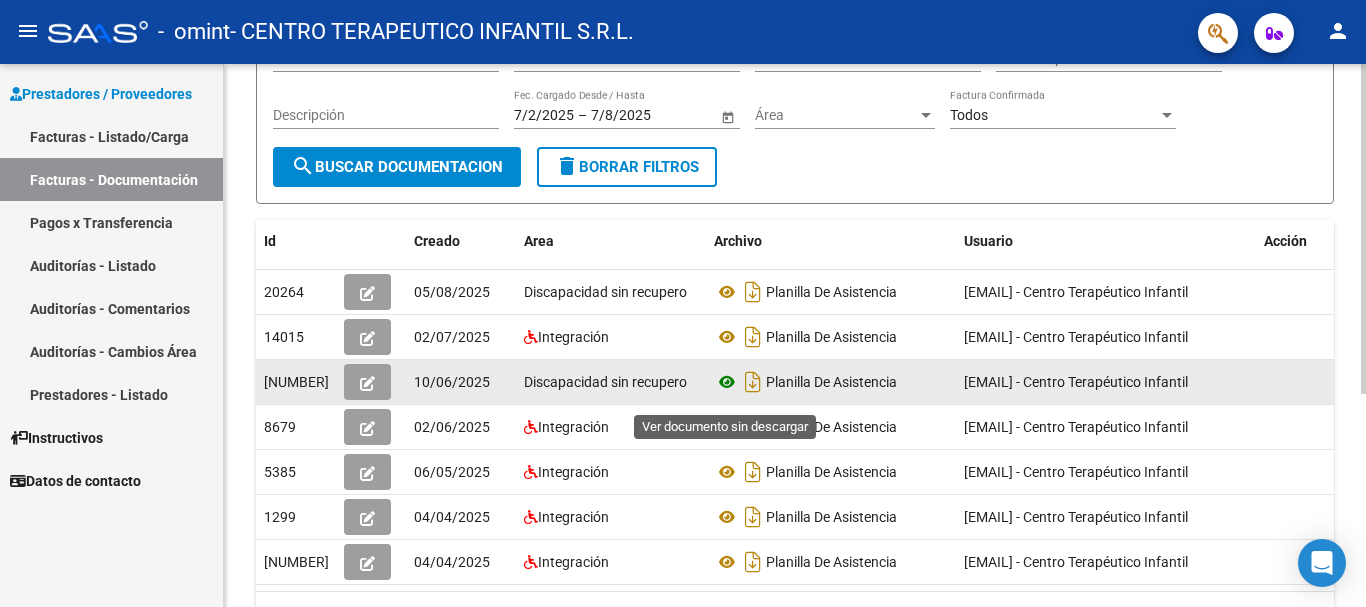 click 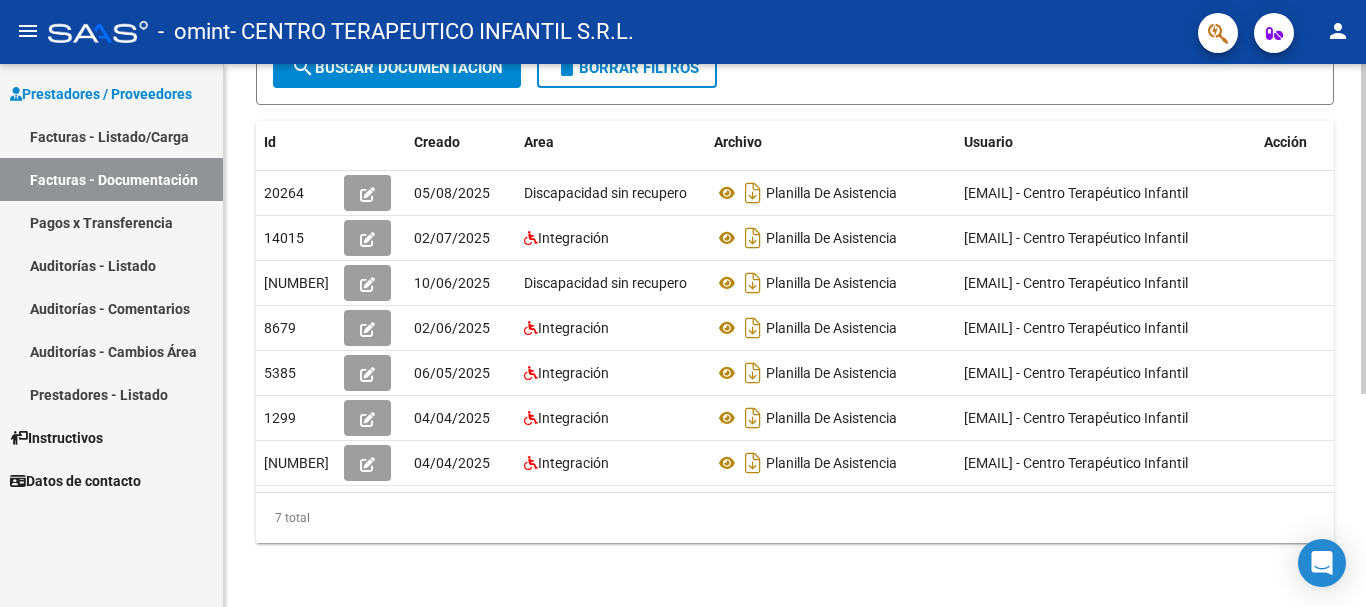 scroll, scrollTop: 350, scrollLeft: 0, axis: vertical 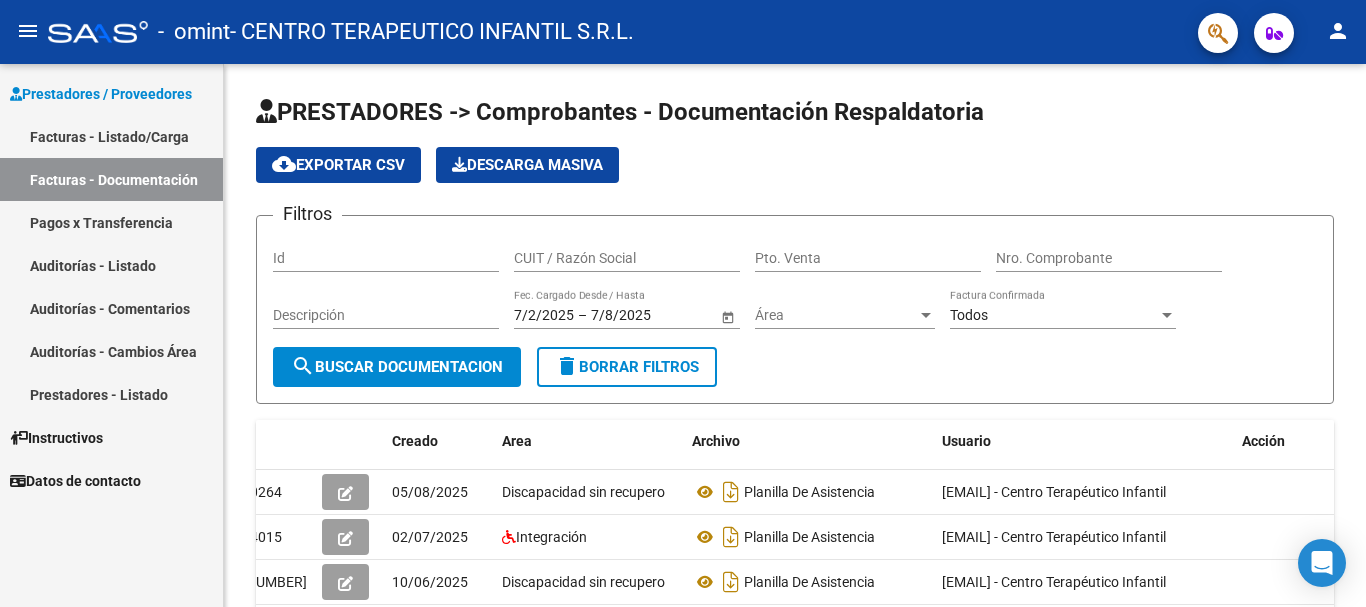 click on "Facturas - Listado/Carga" at bounding box center [111, 136] 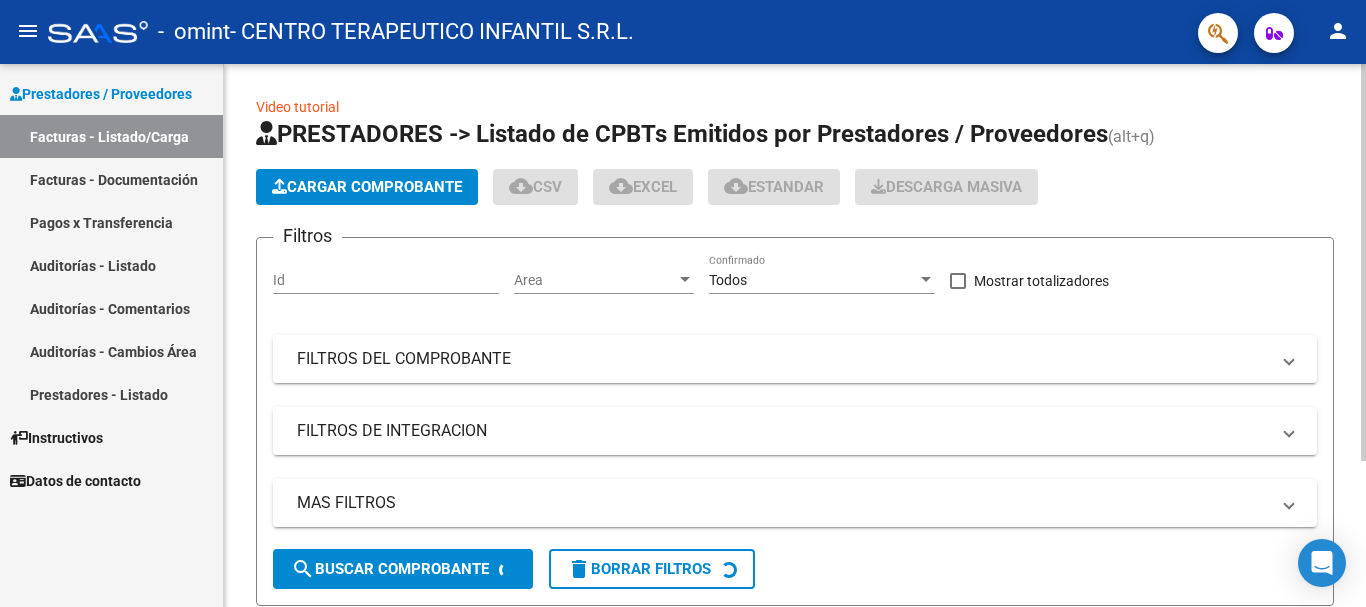 click on "PRESTADORES -> Listado de CPBTs Emitidos por Prestadores / Proveedores (alt+q)   Cargar Comprobante
cloud_download  CSV  cloud_download  EXCEL  cloud_download  Estandar   Descarga Masiva
Filtros Id Area Area Todos Confirmado   Mostrar totalizadores   FILTROS DEL COMPROBANTE  Comprobante Tipo Comprobante Tipo Start date – End date Fec. Comprobante Desde / Hasta Días Emisión Desde(cant. días) Días Emisión Hasta(cant. días) CUIT / Razón Social Pto. Venta Nro. Comprobante Código SSS CAE Válido CAE Válido Todos Cargado Módulo Hosp. Todos Tiene facturacion Apócrifa Hospital Refes  FILTROS DE INTEGRACION  Período De Prestación Campos del Archivo de Rendición Devuelto x SSS (dr_envio) Todos Rendido x SSS (dr_envio) Tipo de Registro Tipo de Registro Campos del Legajo Asociado (preaprobación) Afiliado Legajo (cuil/nombre) Todos Solo facturas preaprobadas  MAS FILTROS  Todos Con Doc. Respaldatoria Todos Con Trazabilidad Todos Asociado a Expediente Sur Auditoría Auditoría Auditoría Id Start date" 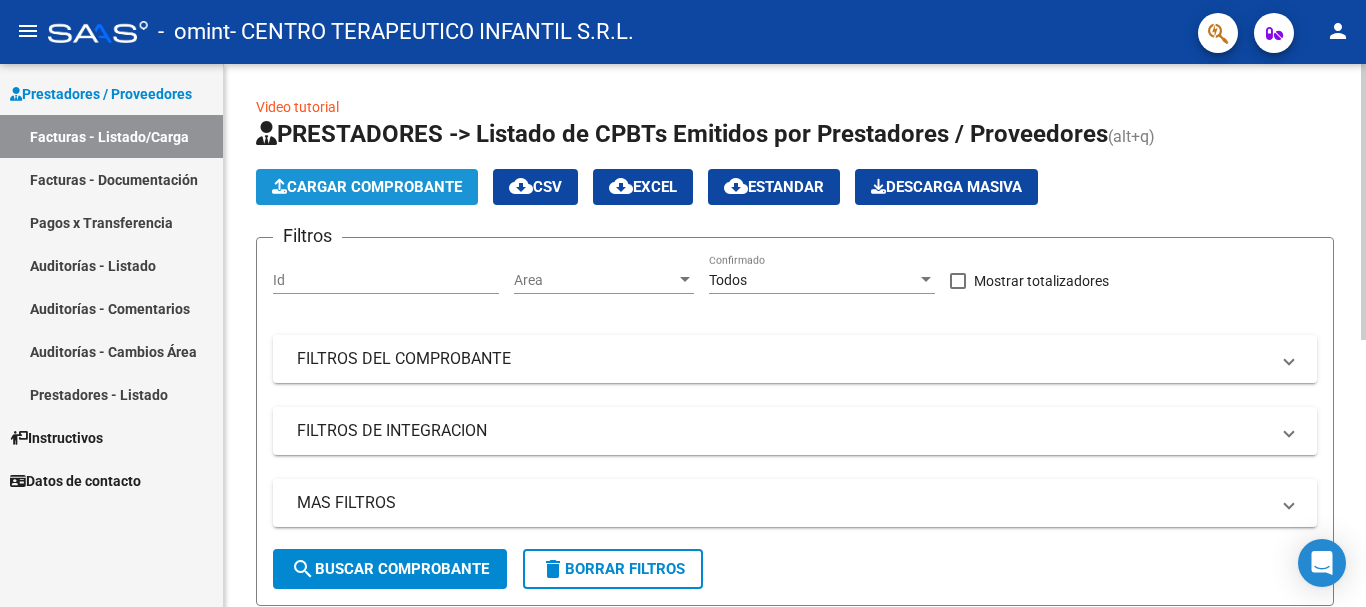 click on "Cargar Comprobante" 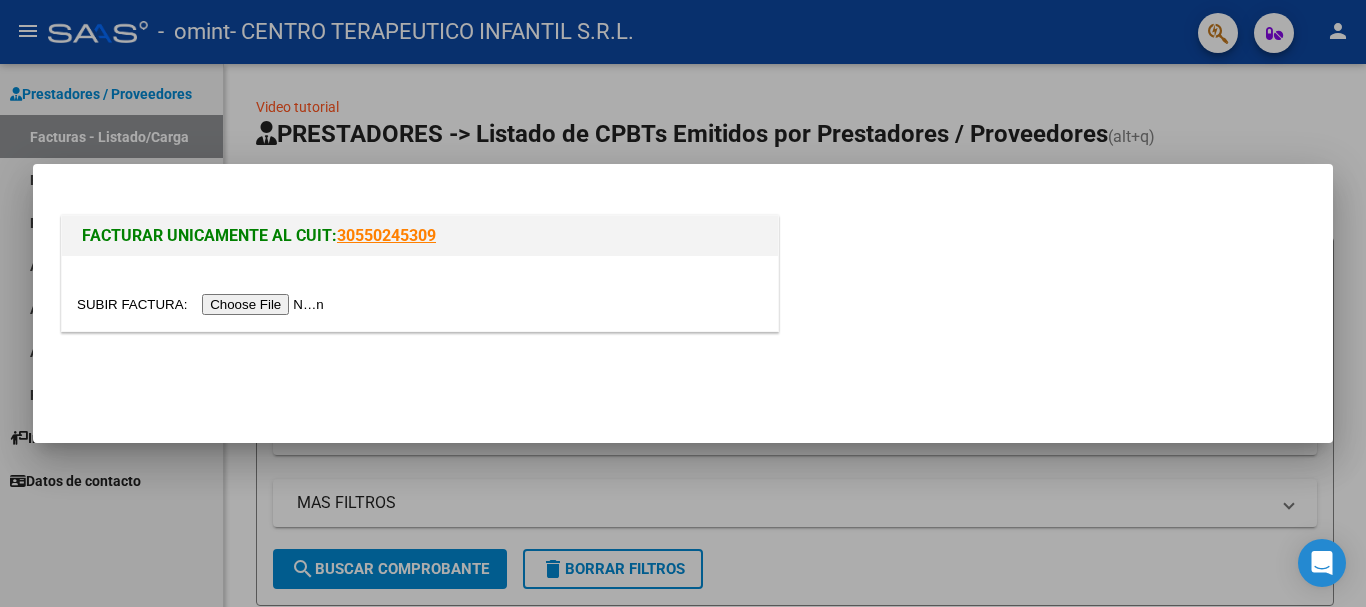 click at bounding box center (203, 304) 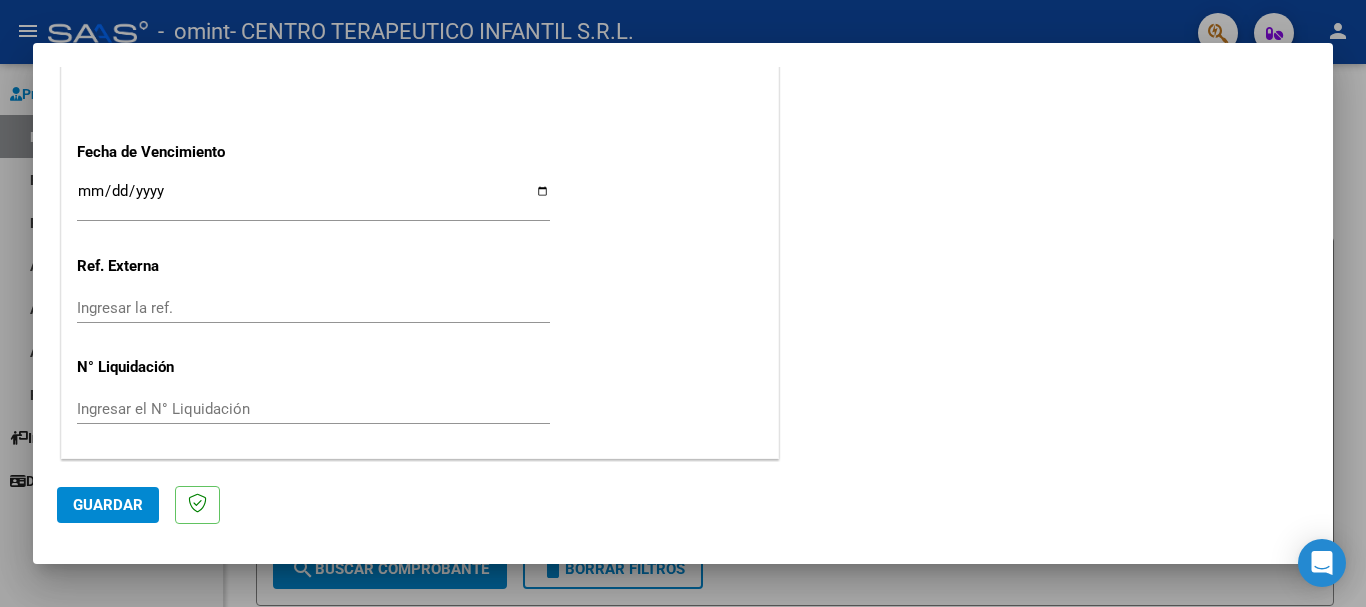 scroll, scrollTop: 1127, scrollLeft: 0, axis: vertical 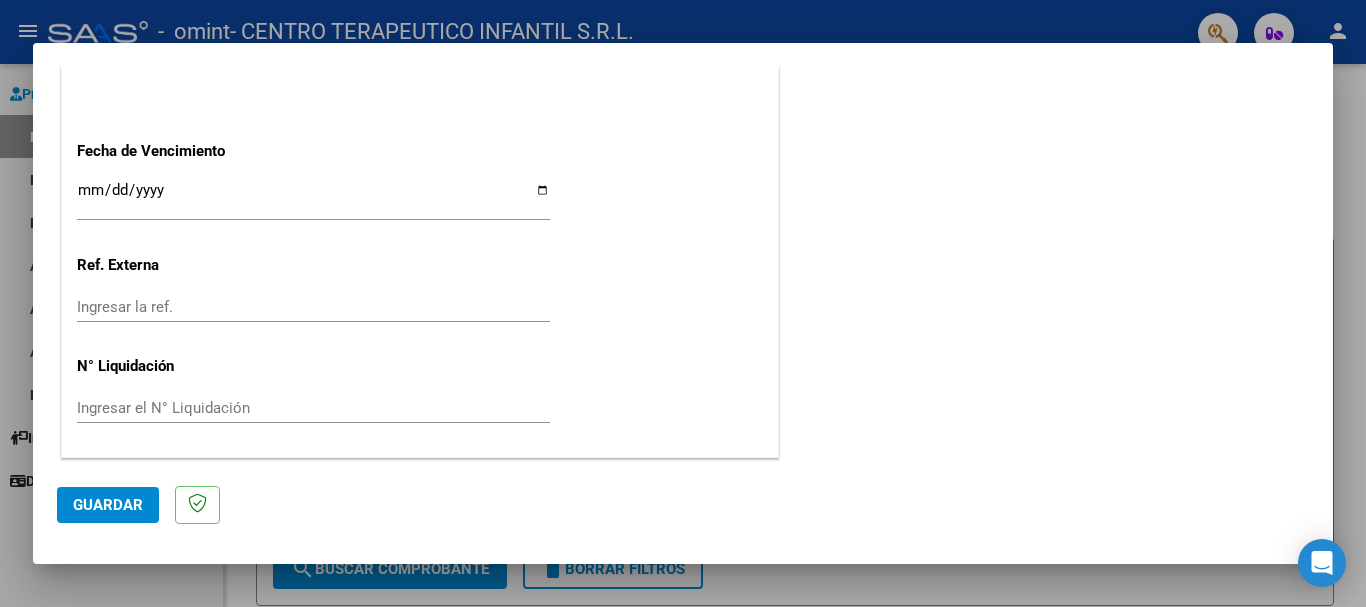 click on "CUIT  *   [CUIT] Ingresar CUIT  ANALISIS PRESTADOR  Area destinado * Discapacidad sin recupero Seleccionar Area  Comprobante Tipo * Factura A Seleccionar Tipo Punto de Venta  *   [NUMBER] Ingresar el Nro.  Número  *   [NUMBER] Ingresar el Nro.  Monto  *   $ 98.964,88 Ingresar el monto  Fecha del Cpbt.  *   [DATE] Ingresar la fecha  CAE / CAEA (no ingrese CAI)    [NUMBER] Ingresar el CAE o CAEA (no ingrese CAI)  Fecha de Vencimiento    Ingresar la fecha  Ref. Externa    Ingresar la ref.  N° Liquidación    Ingresar el N° Liquidación" at bounding box center (420, -177) 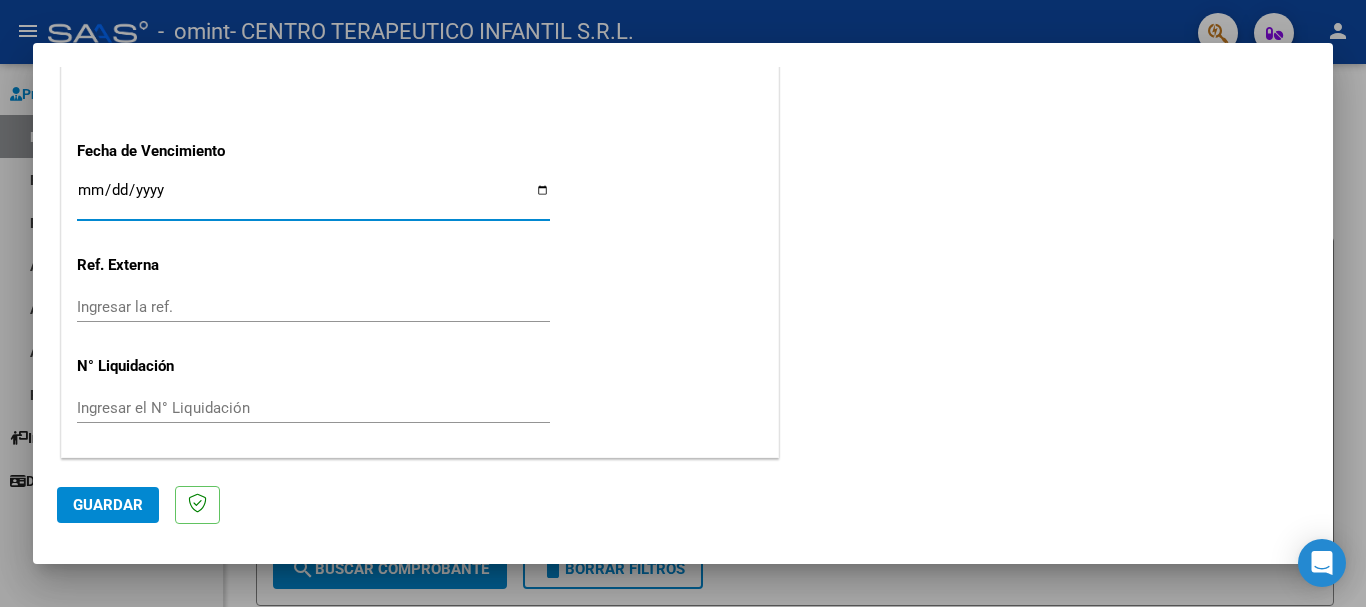 type on "2025-08-17" 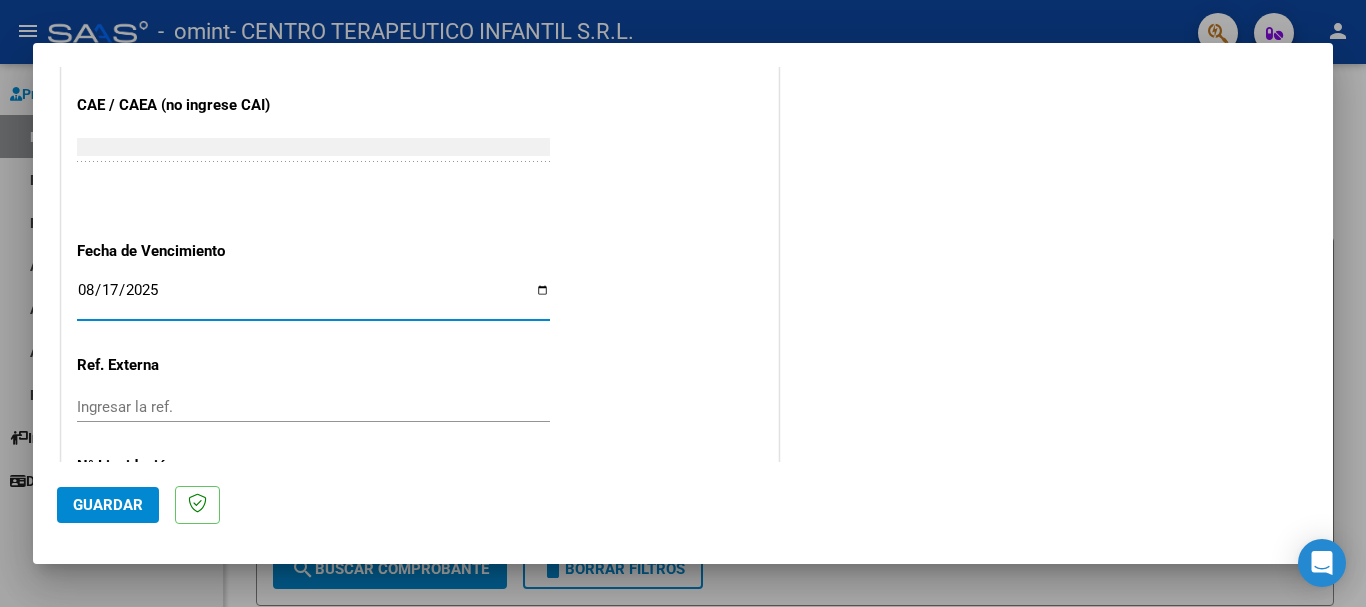 scroll, scrollTop: 927, scrollLeft: 0, axis: vertical 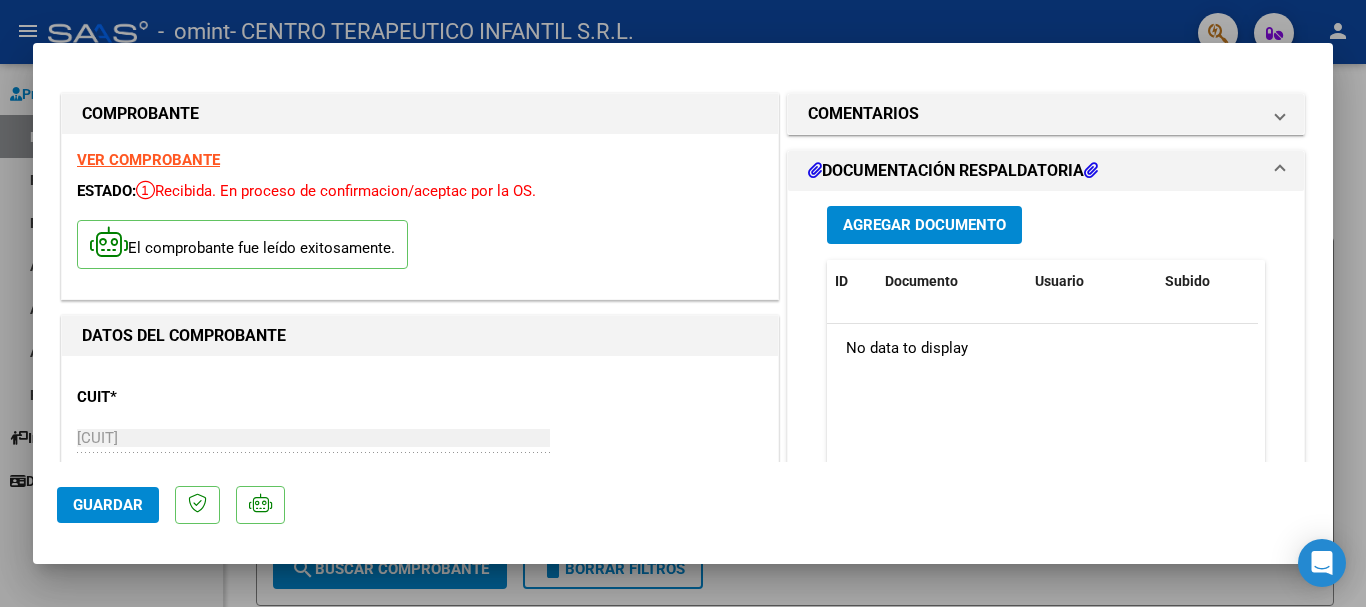 click on "Agregar Documento" at bounding box center (924, 224) 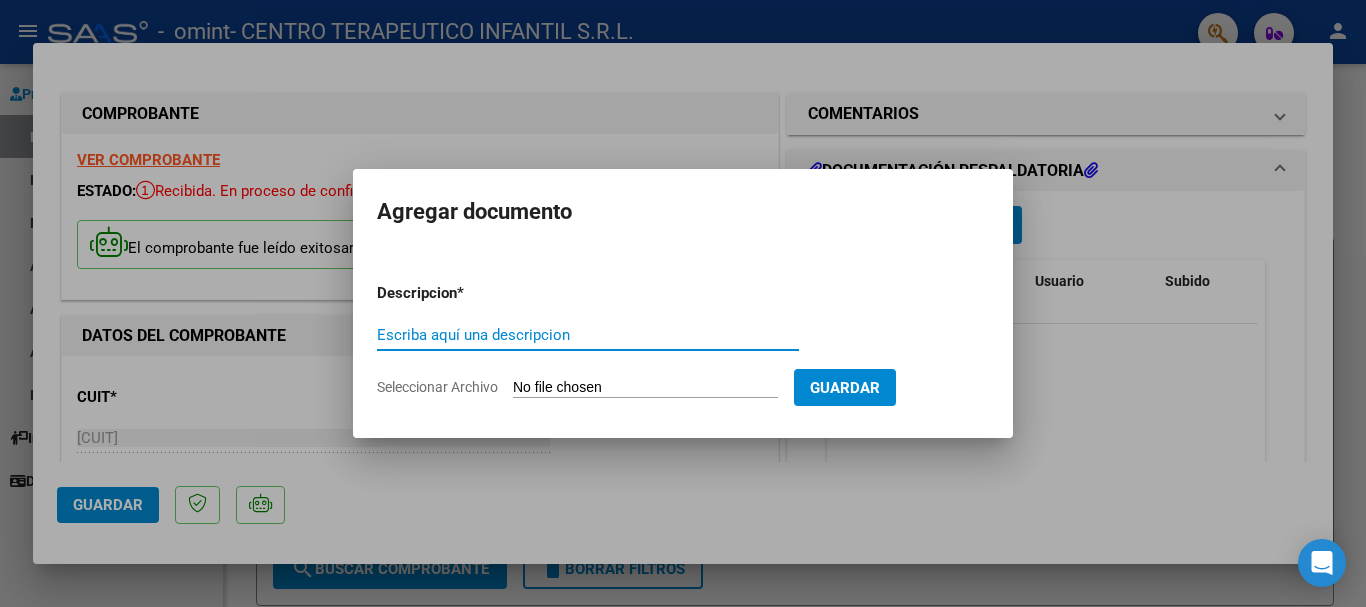 click on "Guardar" at bounding box center [845, 388] 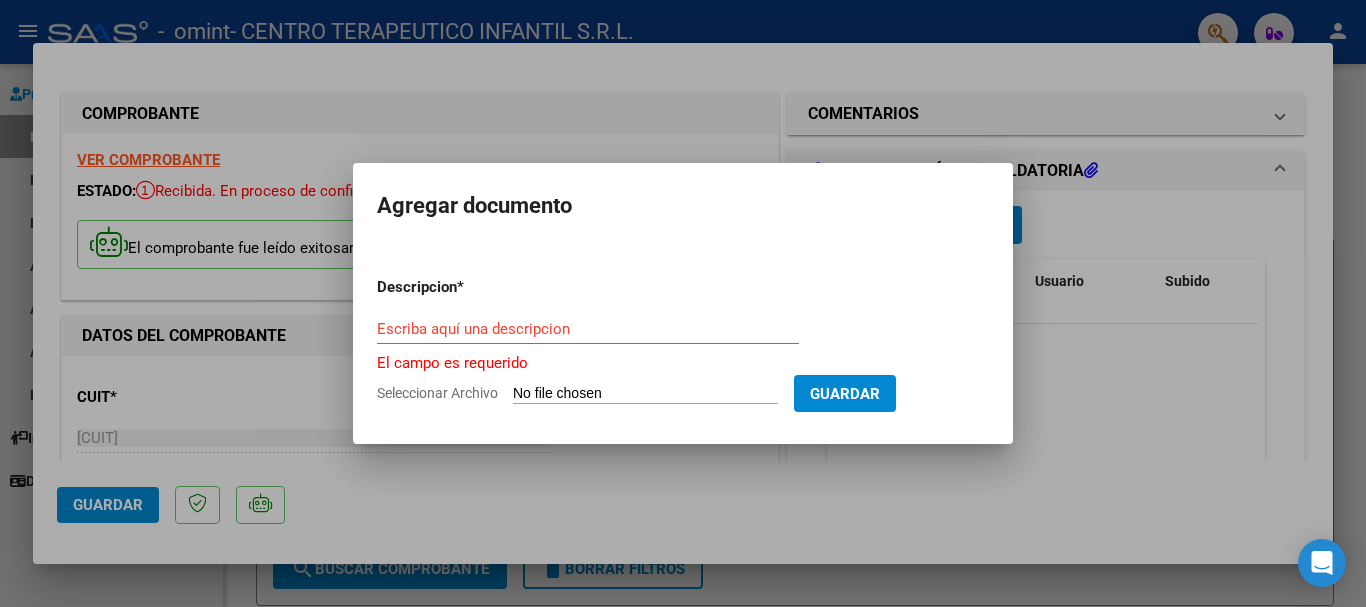 click on "Escriba aquí una descripcion" at bounding box center [588, 329] 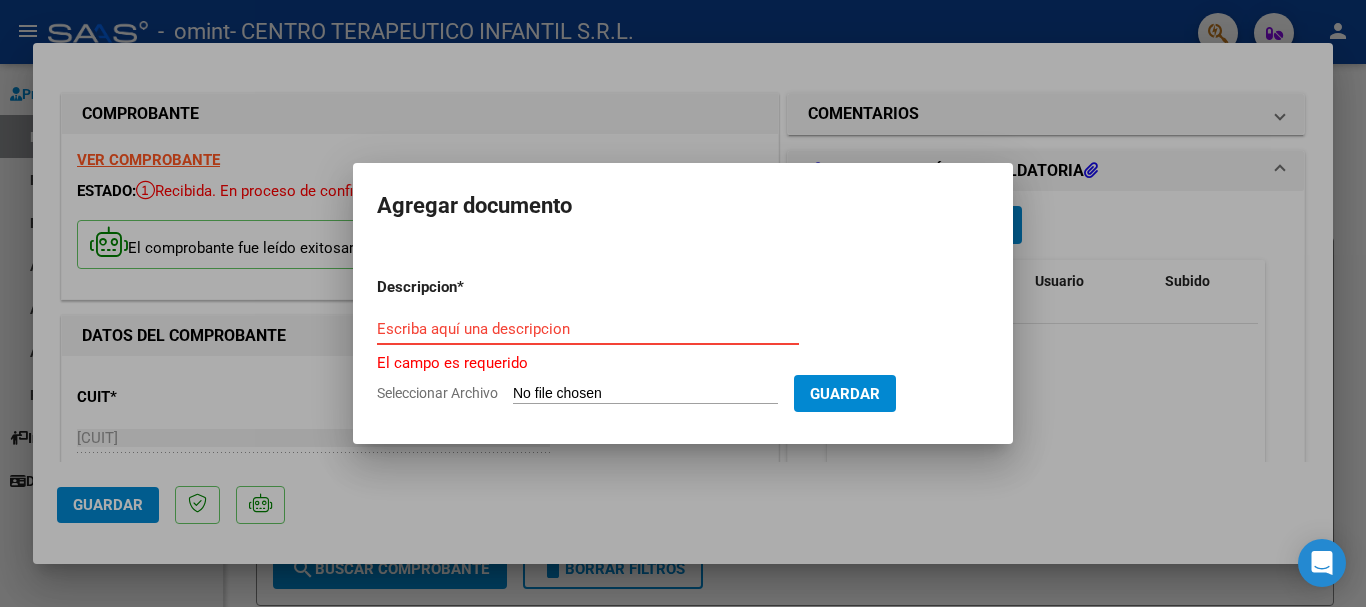 click on "Escriba aquí una descripcion" at bounding box center (588, 329) 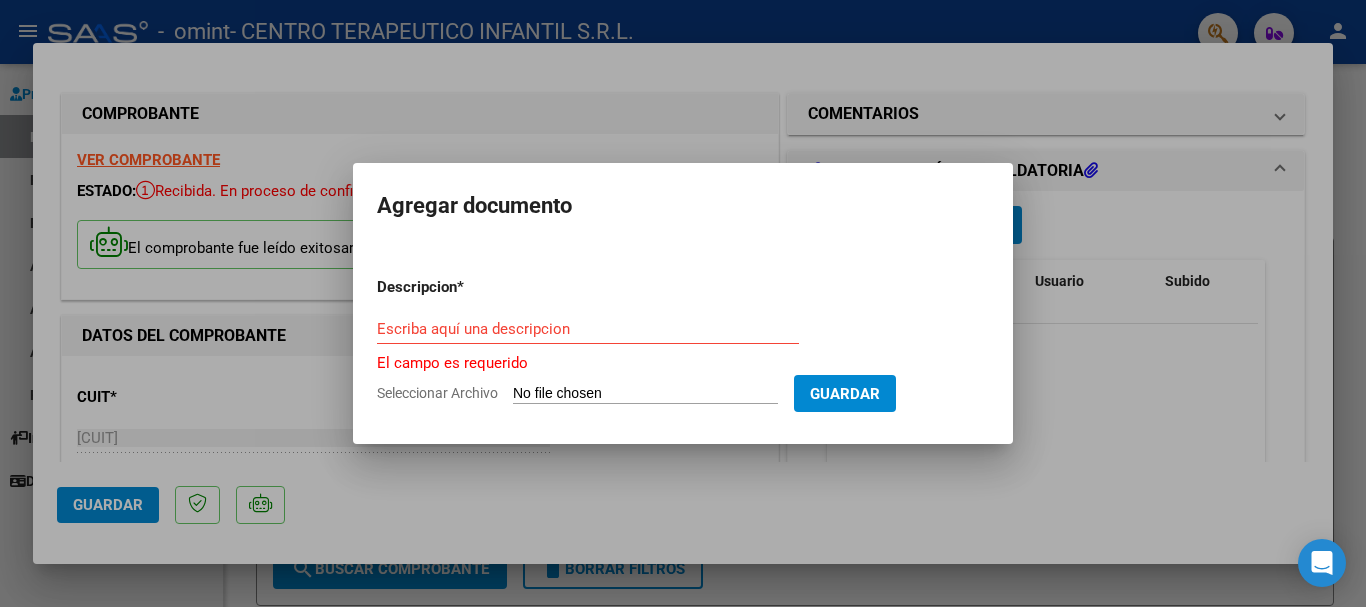 click on "Seleccionar Archivo" at bounding box center (645, 394) 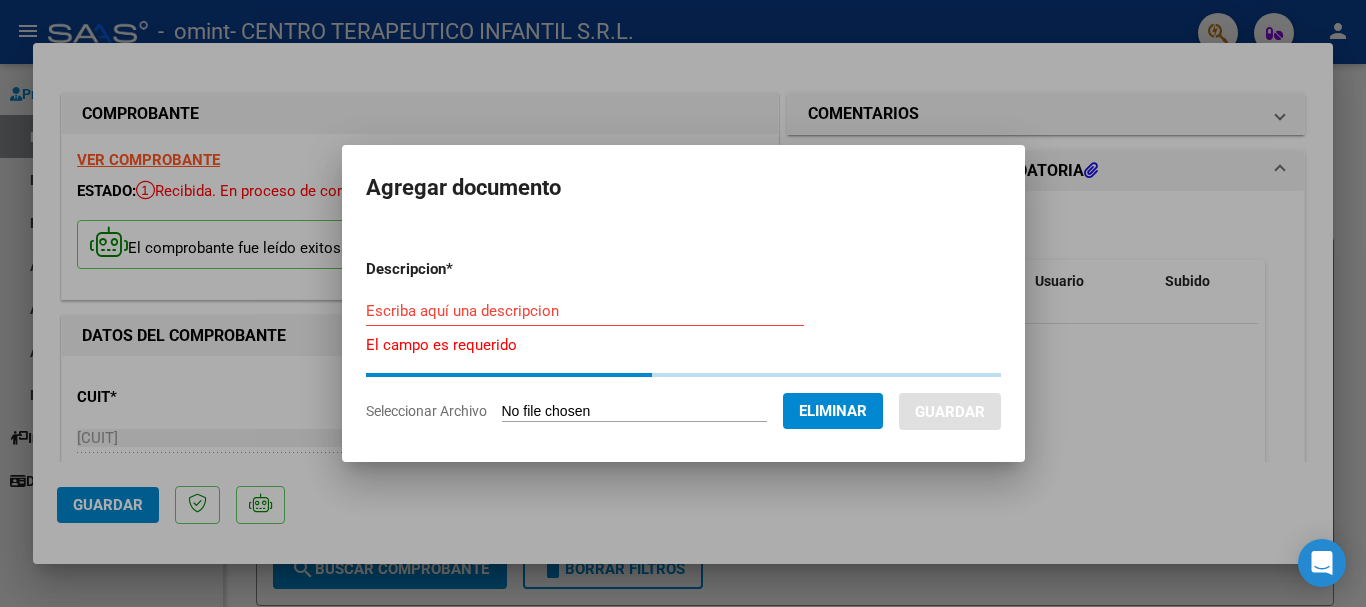 click on "Escriba aquí una descripcion" at bounding box center [585, 311] 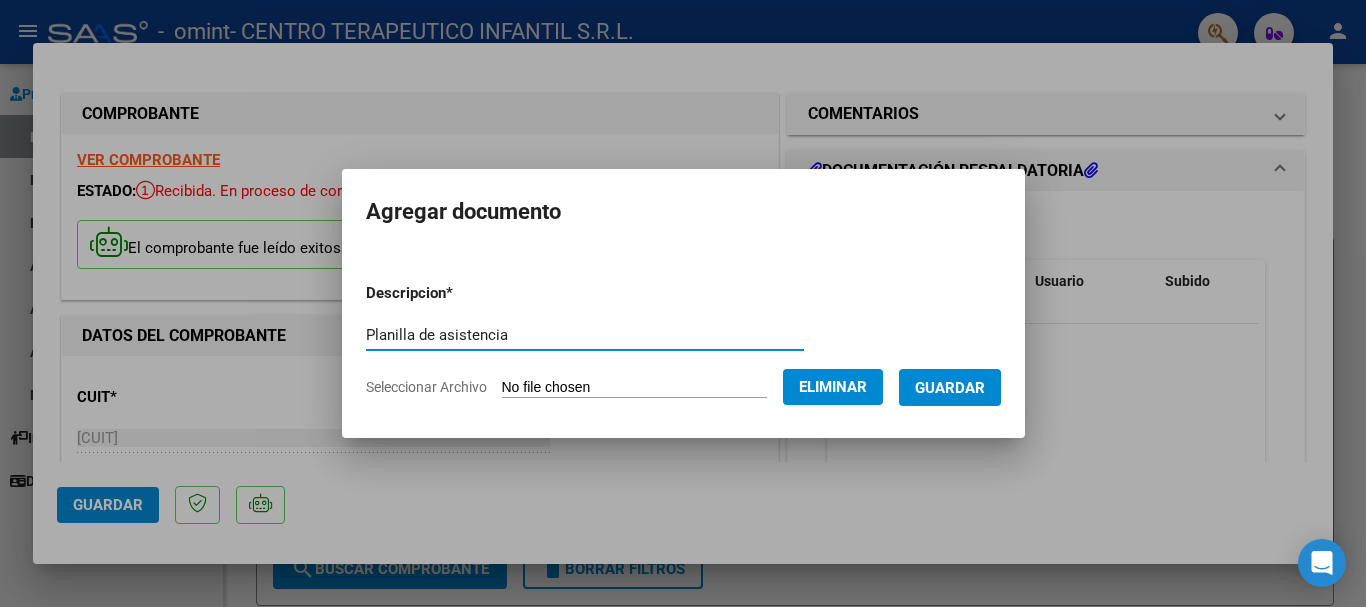 type on "Planilla de asistencia" 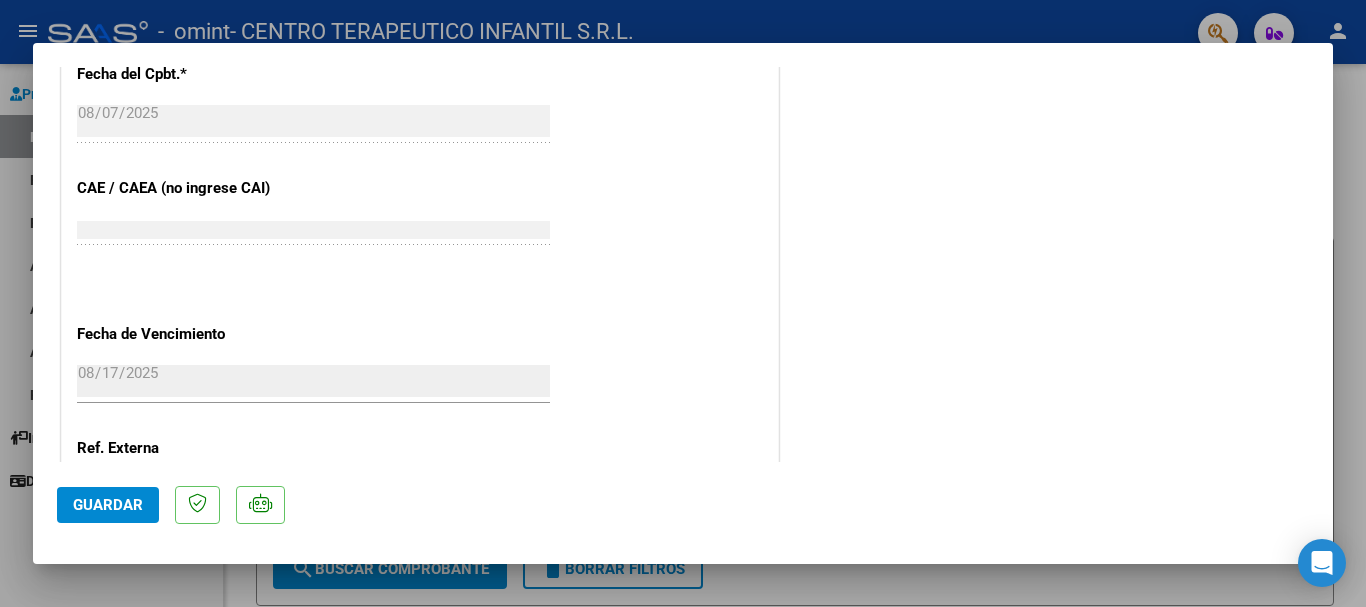 scroll, scrollTop: 1100, scrollLeft: 0, axis: vertical 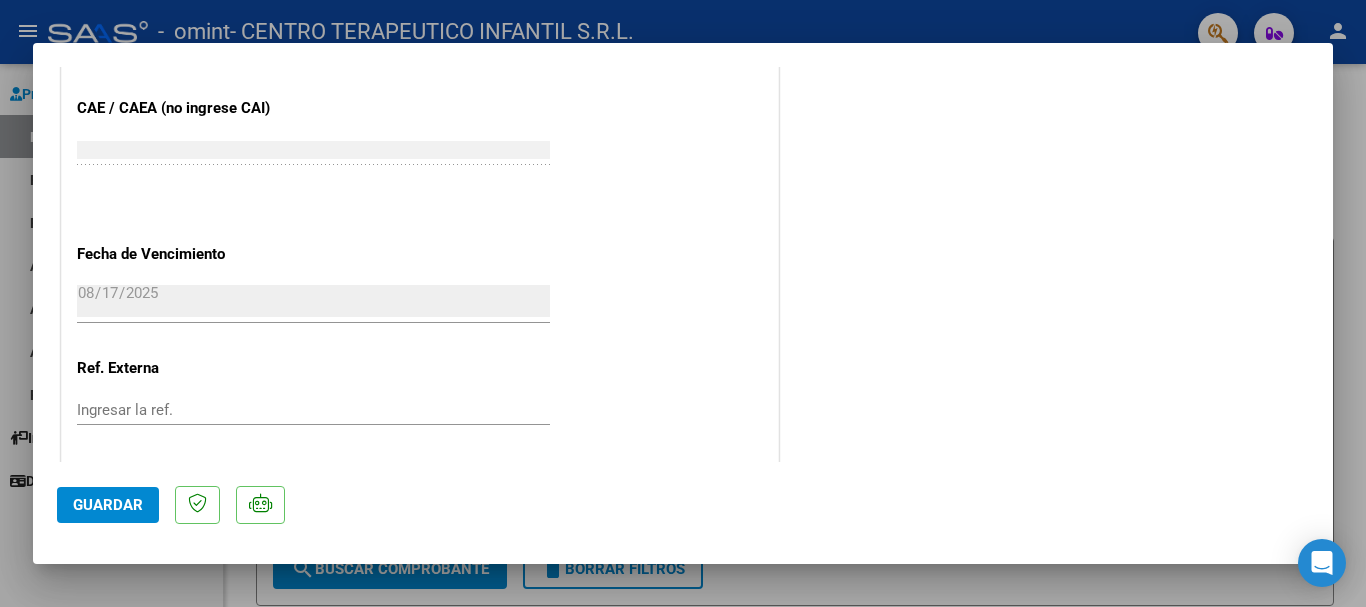 click on "Guardar" 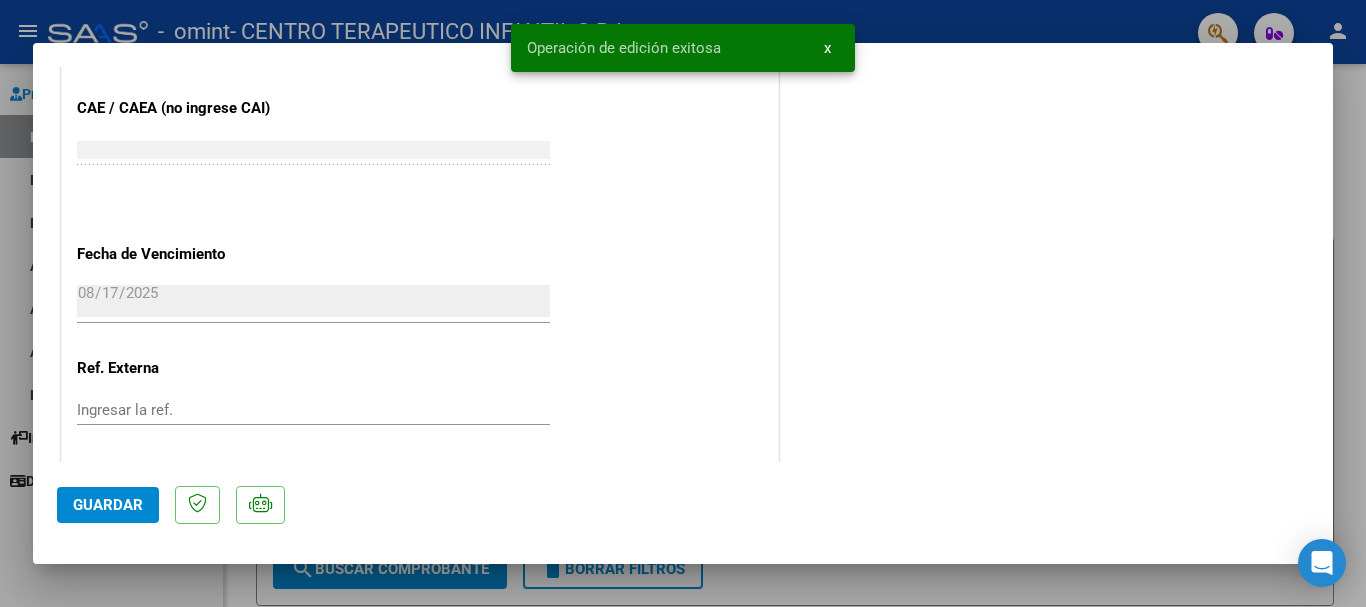 click on "x" at bounding box center [827, 48] 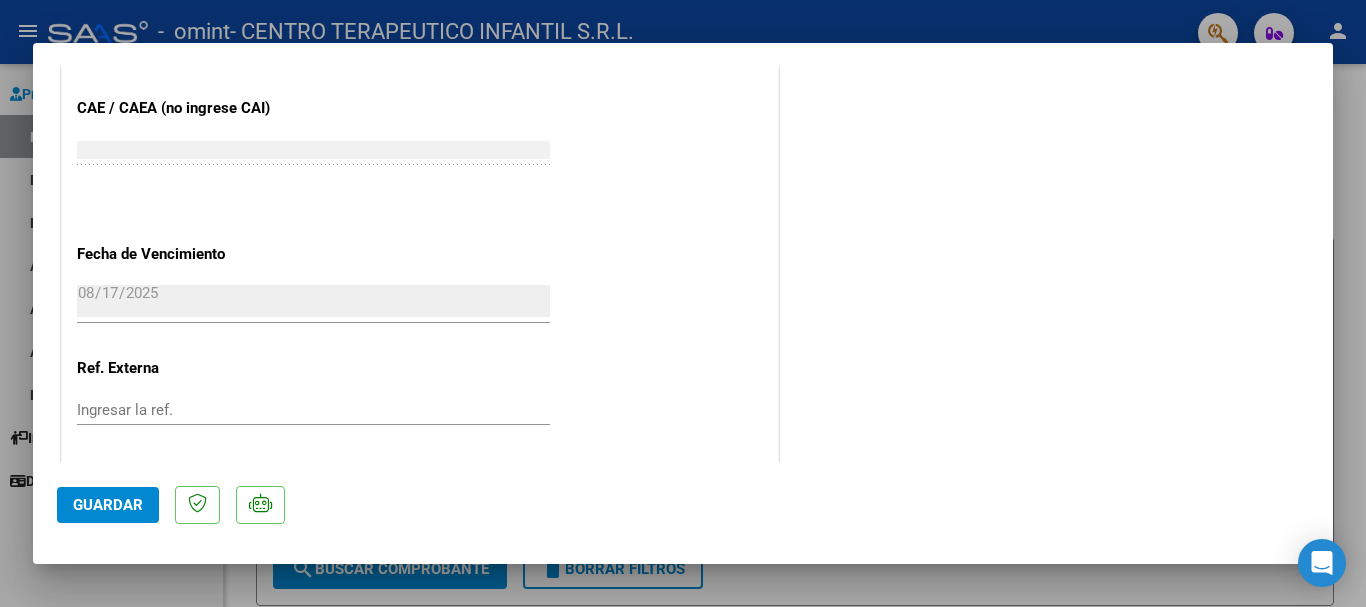 click at bounding box center (683, 303) 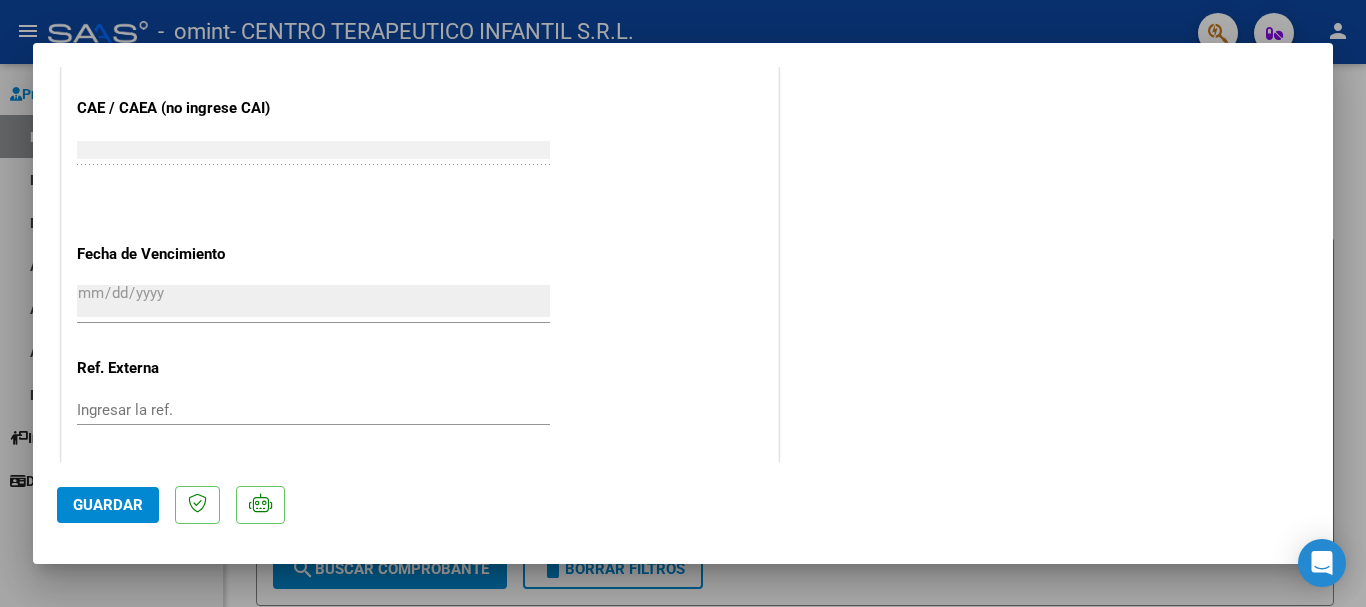 scroll, scrollTop: 1039, scrollLeft: 0, axis: vertical 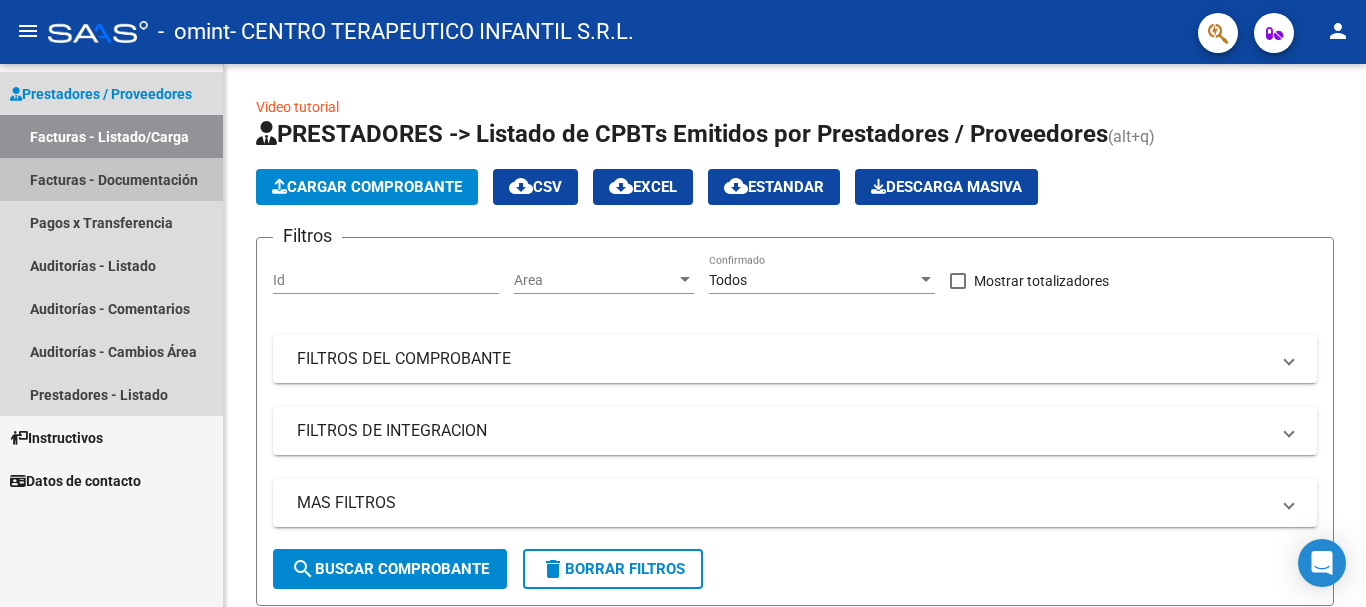 click on "Facturas - Documentación" at bounding box center [111, 179] 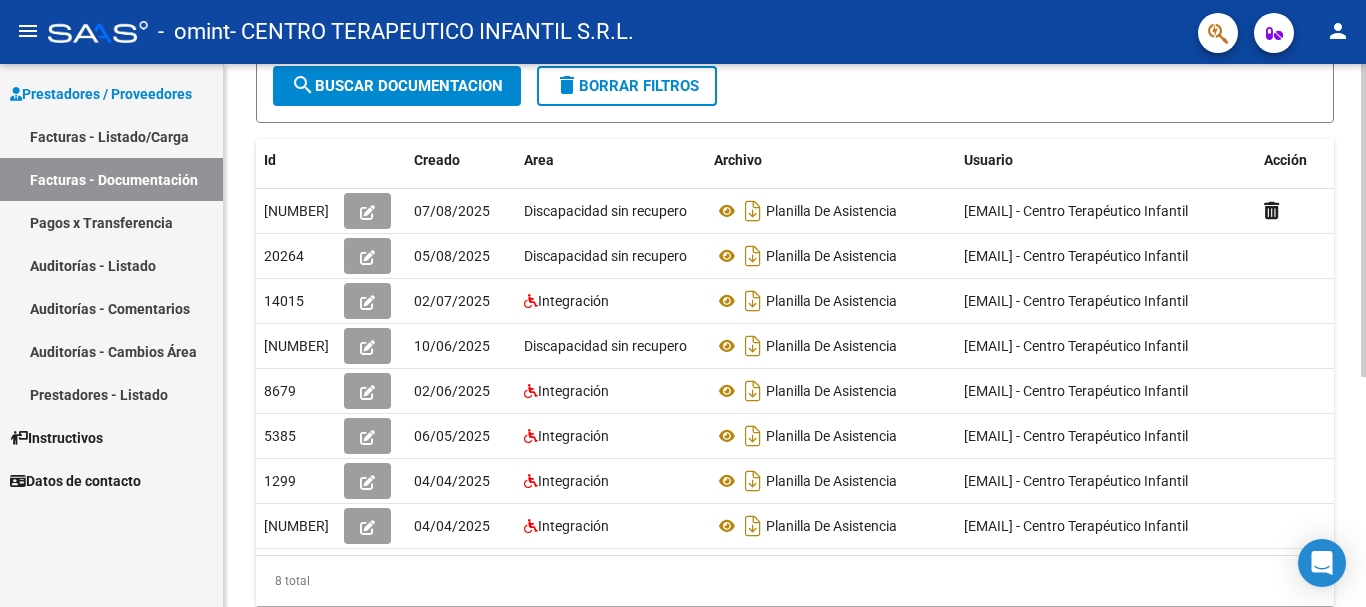 scroll, scrollTop: 300, scrollLeft: 0, axis: vertical 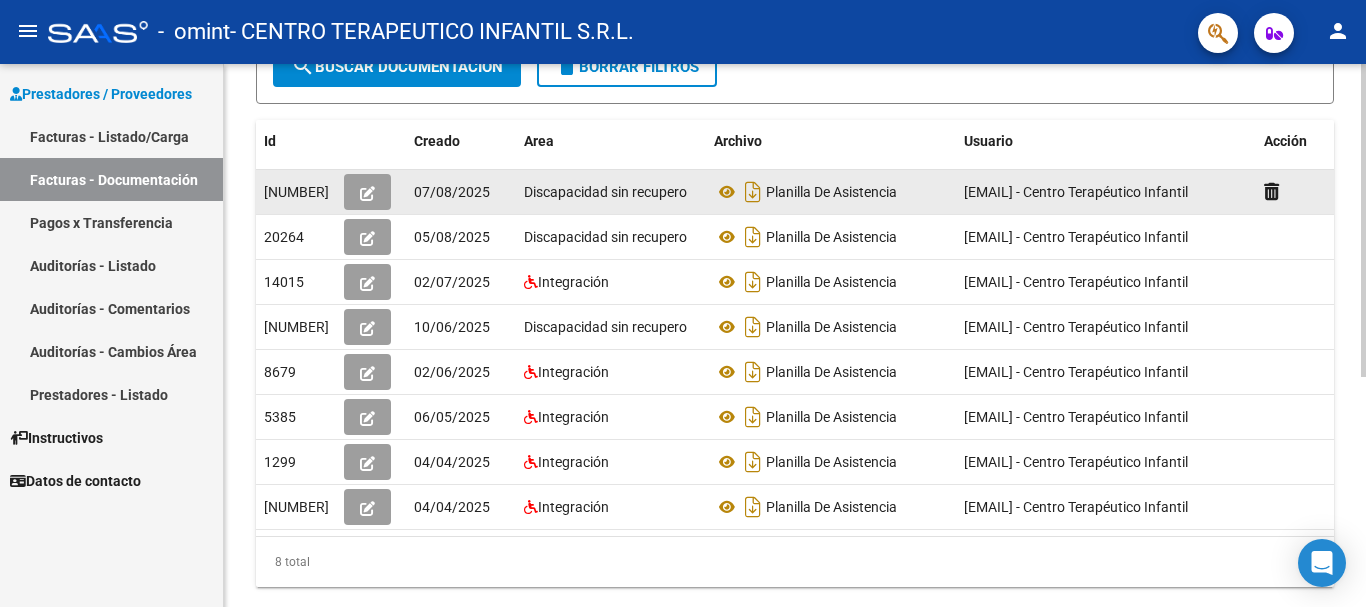 click on "Discapacidad sin recupero" 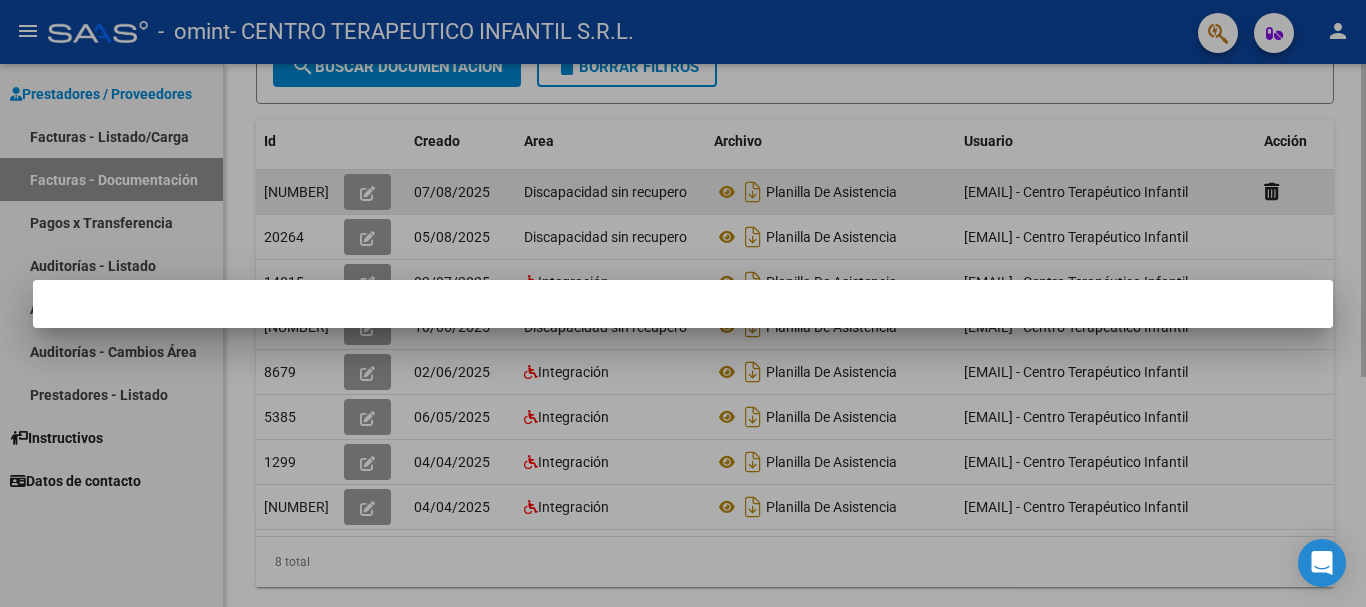 click at bounding box center (683, 303) 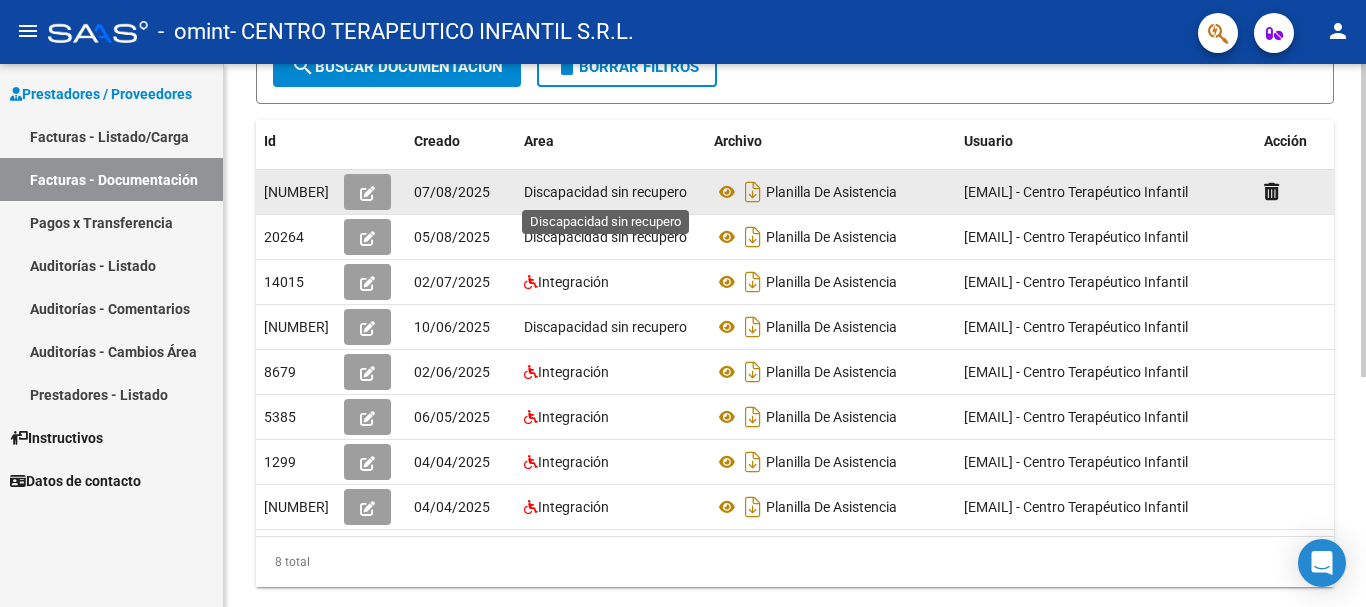click on "Discapacidad sin recupero" 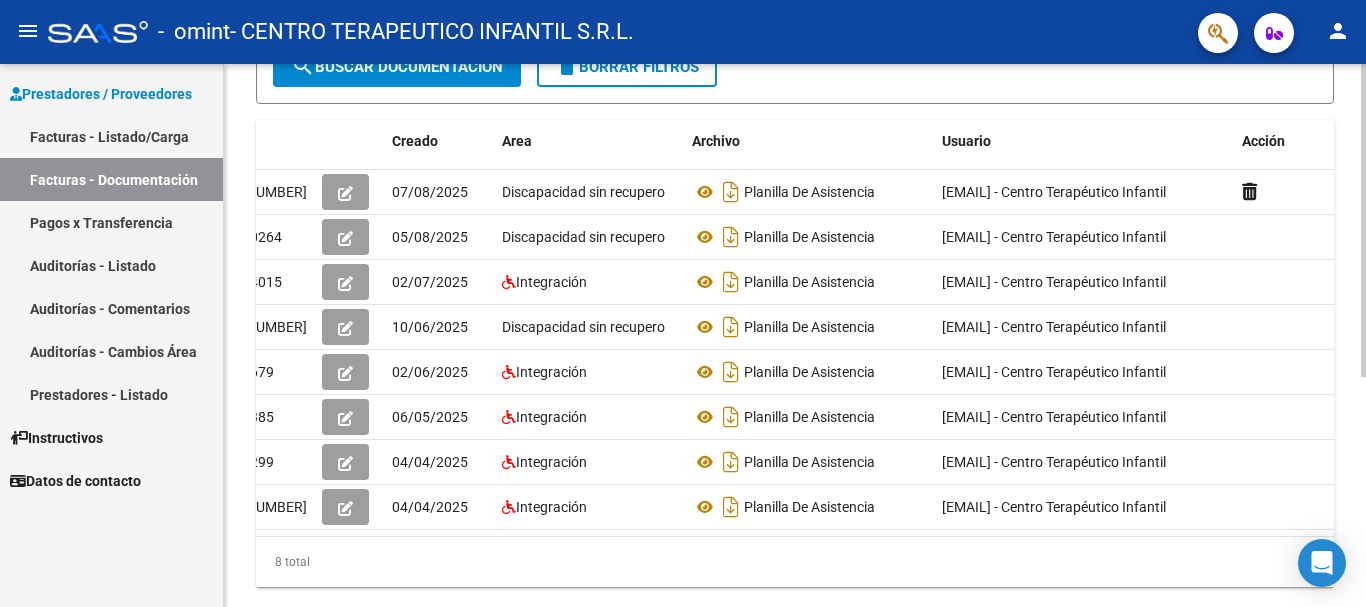 scroll, scrollTop: 0, scrollLeft: 0, axis: both 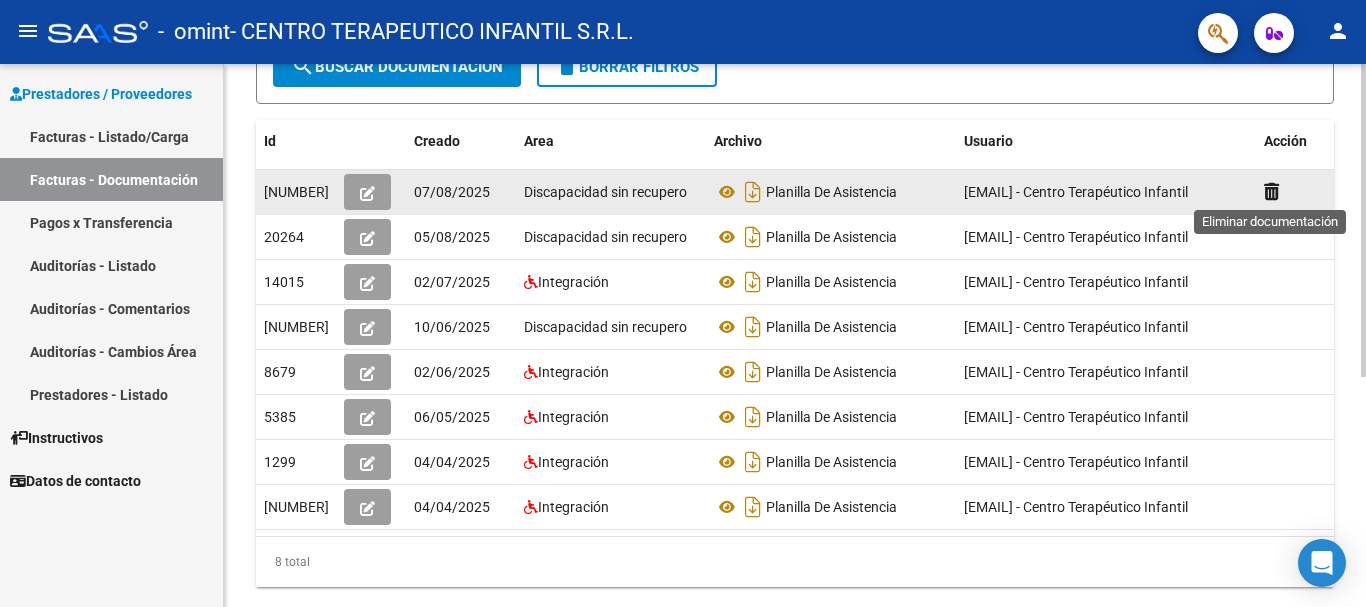 click 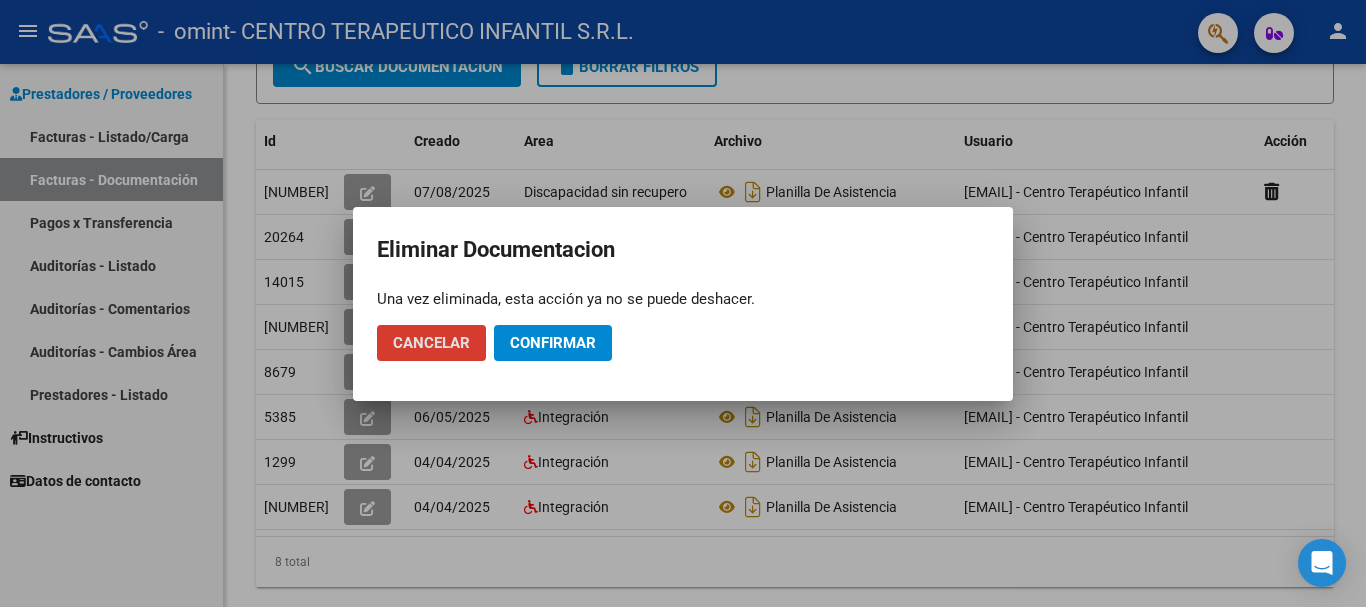 click on "Confirmar" 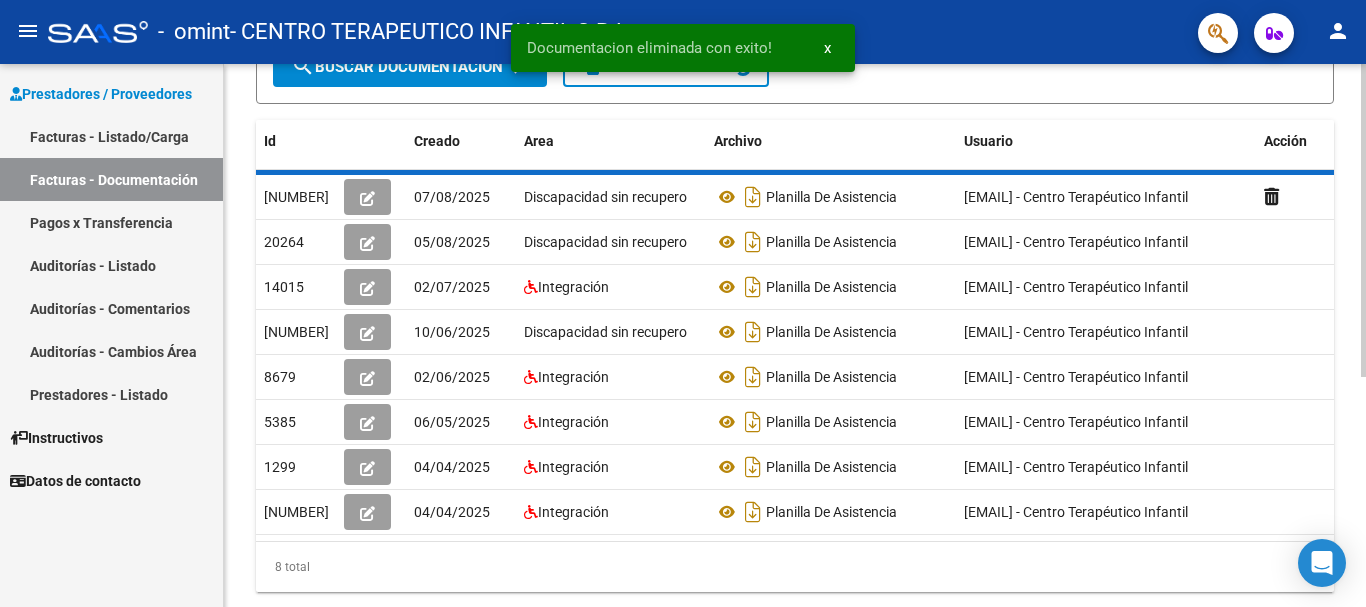 scroll, scrollTop: 302, scrollLeft: 0, axis: vertical 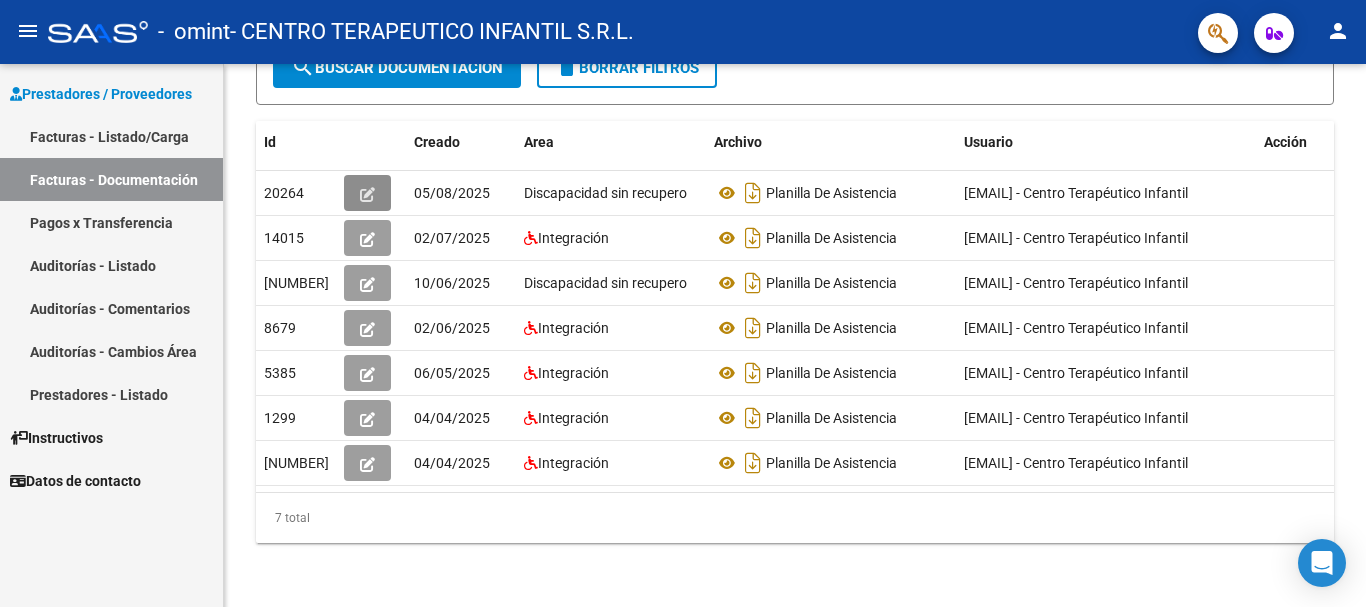 click 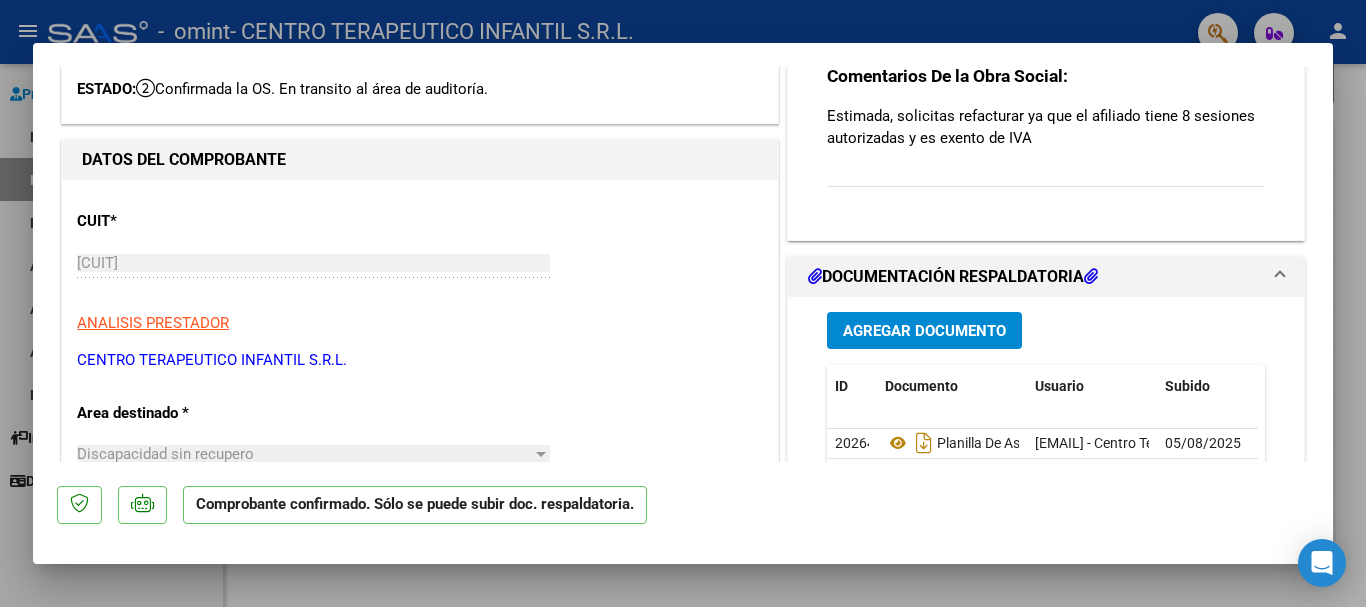 scroll, scrollTop: 0, scrollLeft: 0, axis: both 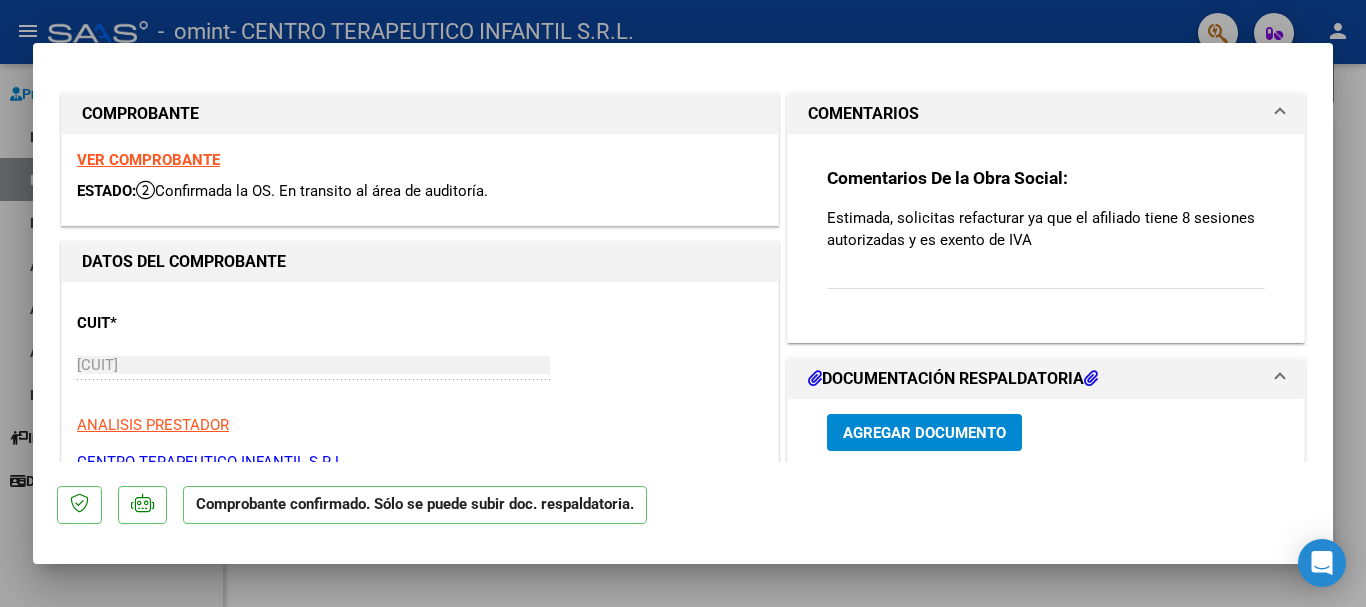 click at bounding box center [683, 303] 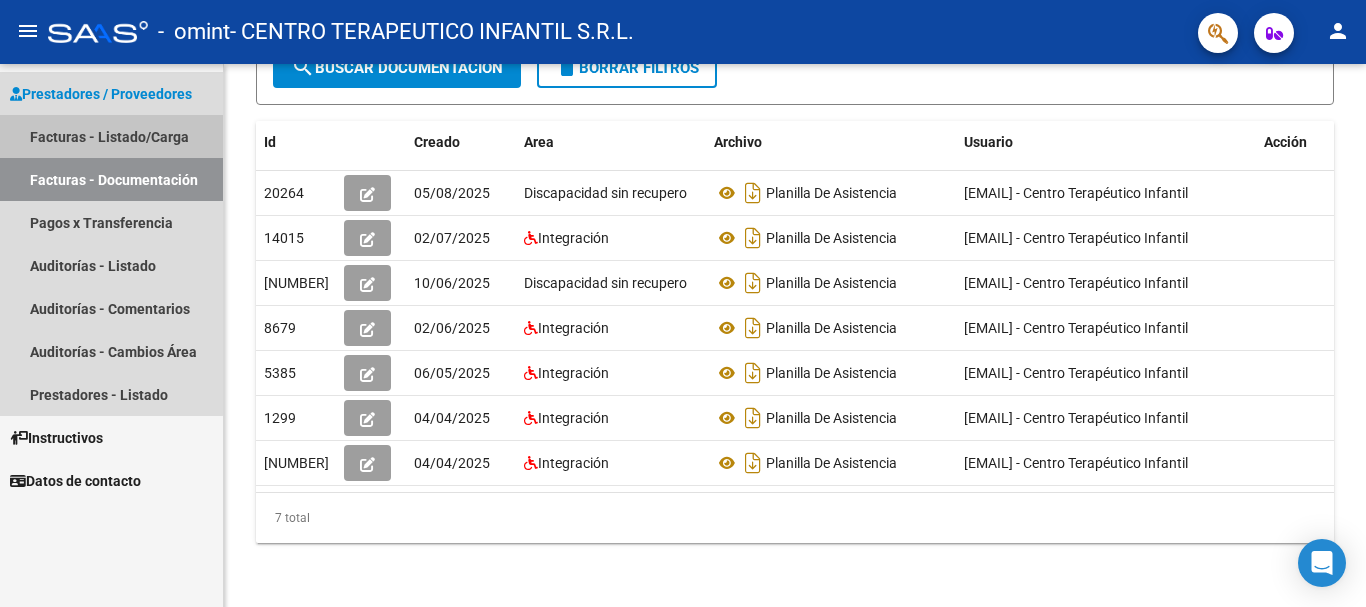 click on "Facturas - Listado/Carga" at bounding box center [111, 136] 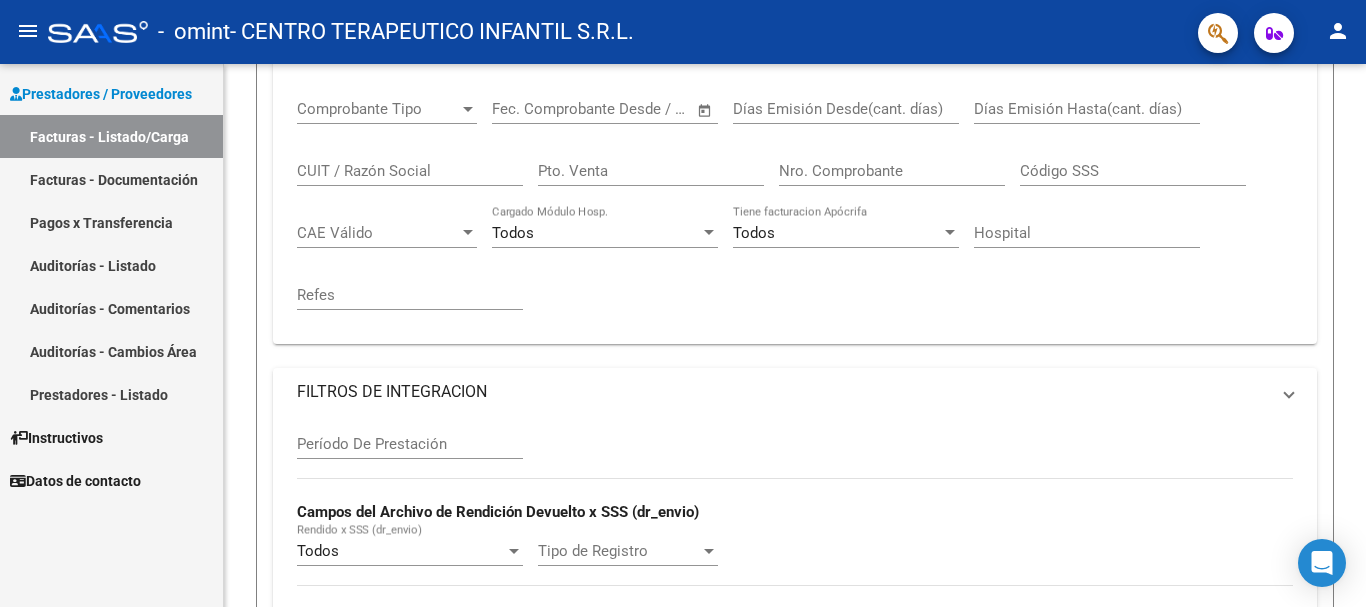 scroll, scrollTop: 0, scrollLeft: 0, axis: both 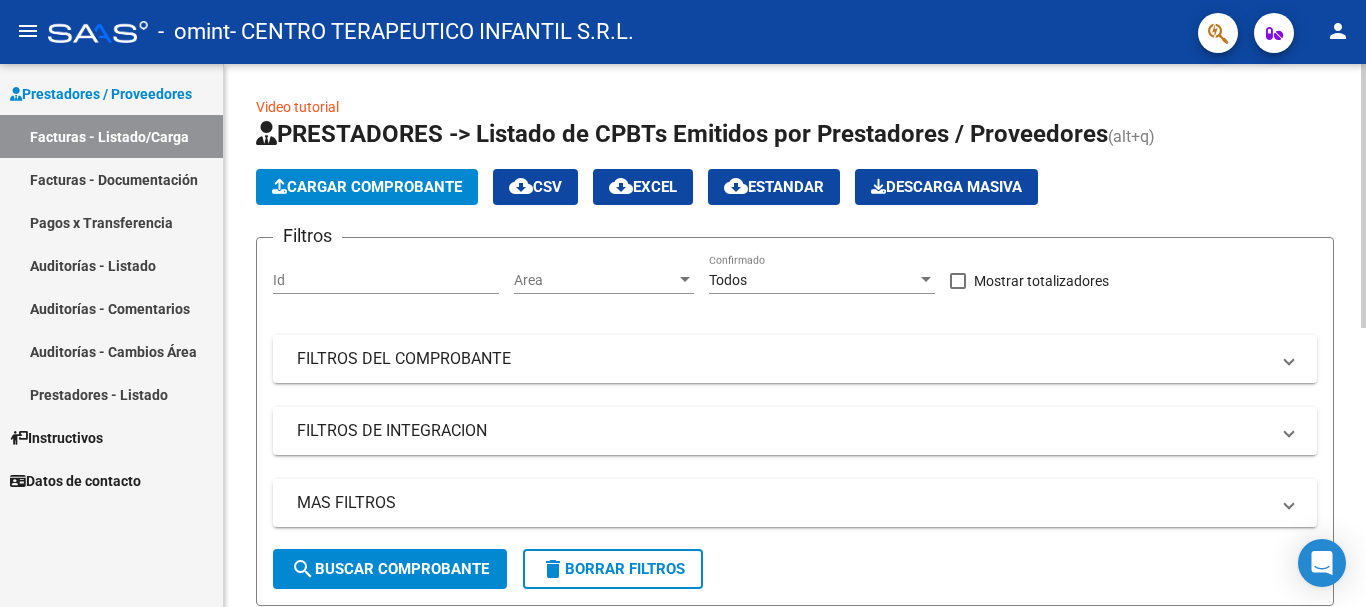 click on "Cargar Comprobante" 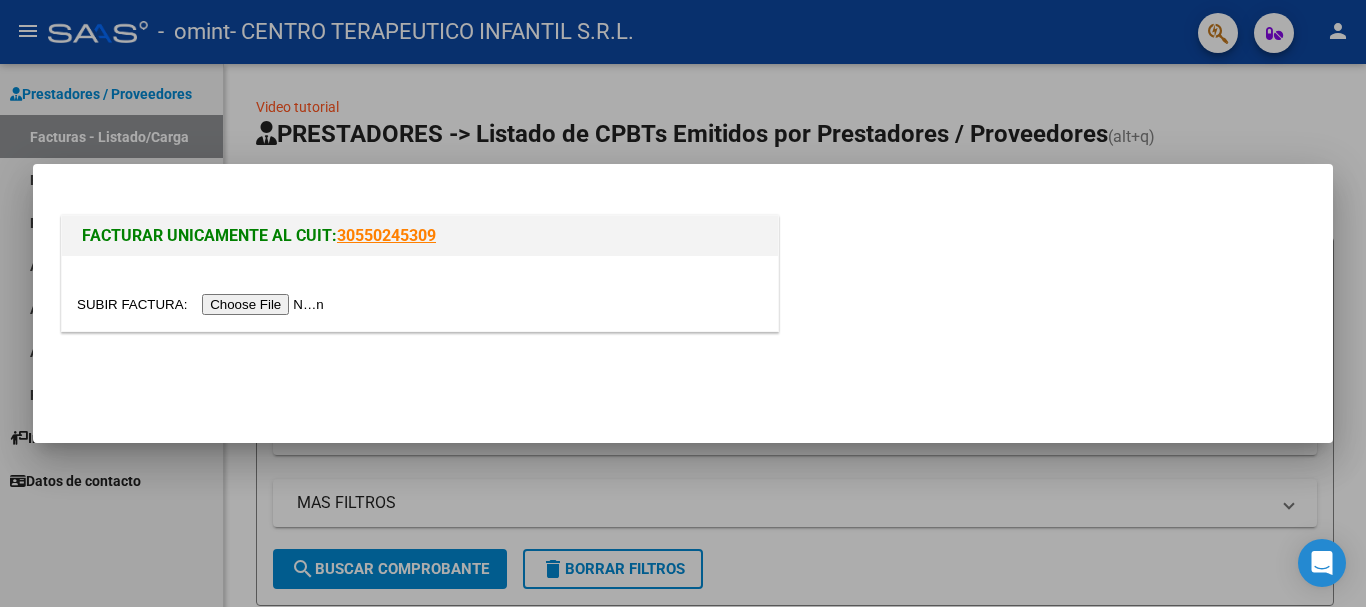 click at bounding box center (203, 304) 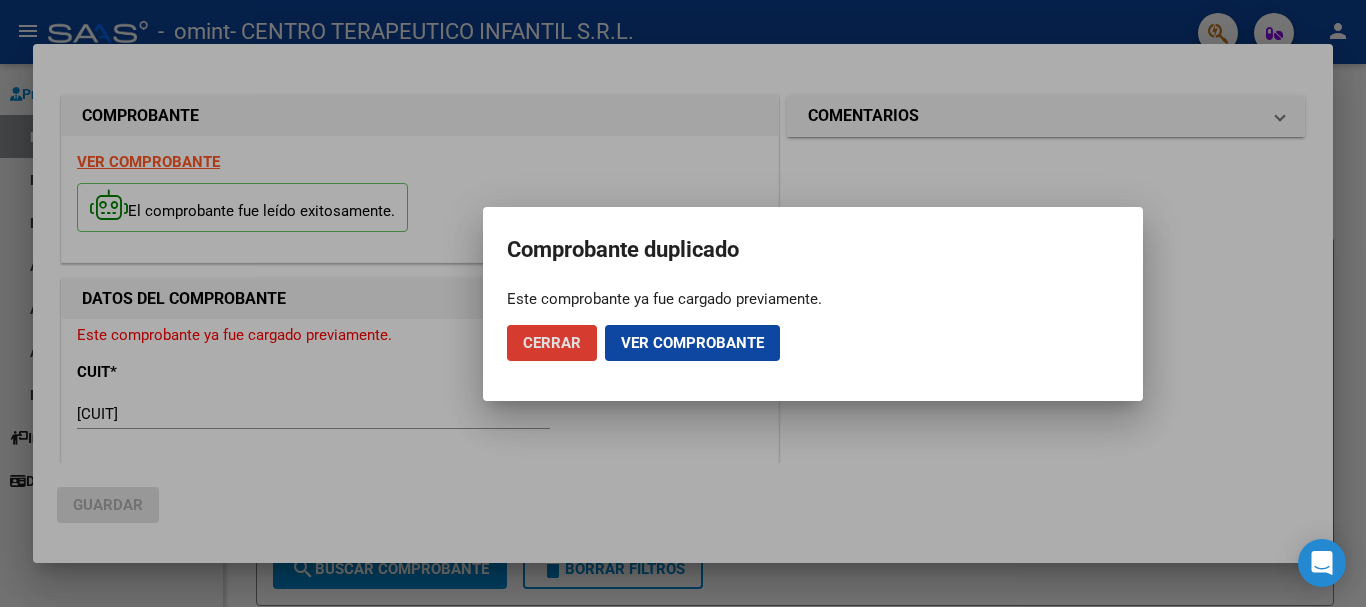 click on "Cerrar" 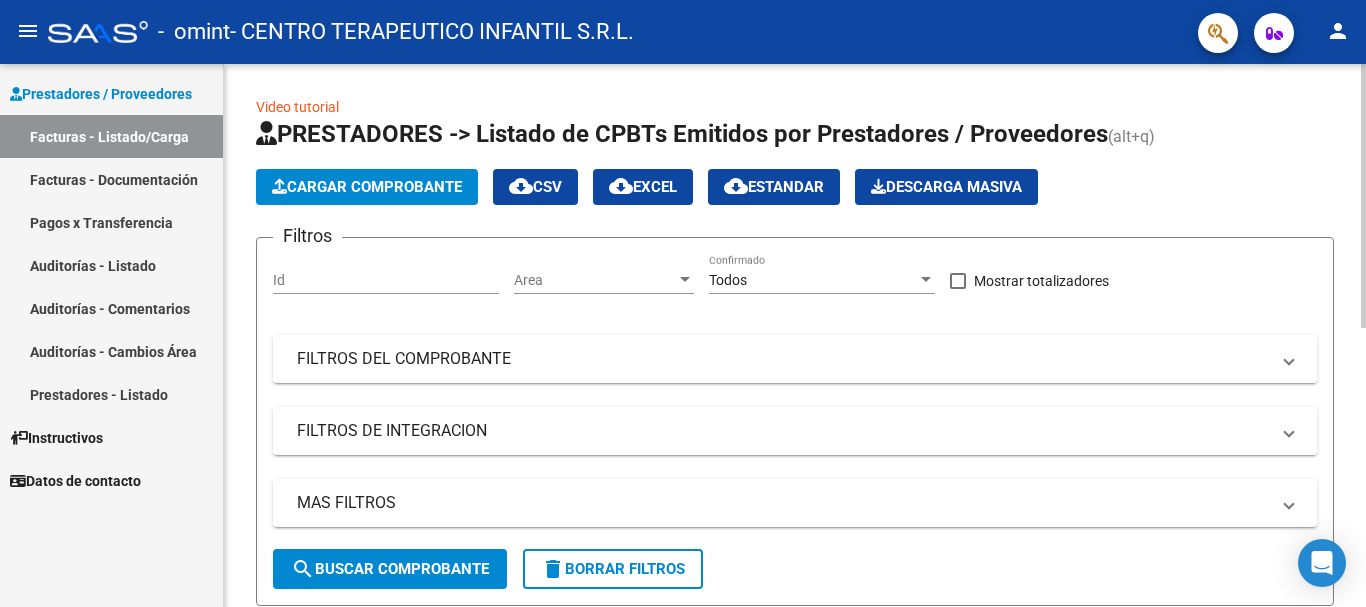 click on "Cargar Comprobante" 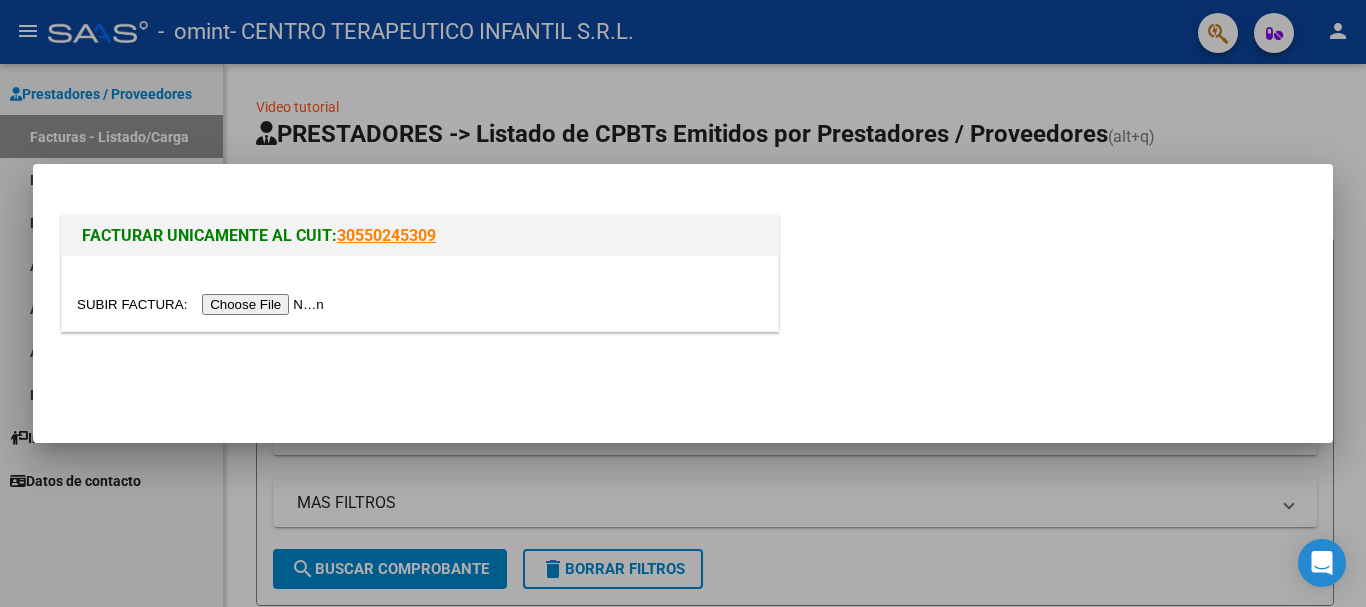 click at bounding box center (203, 304) 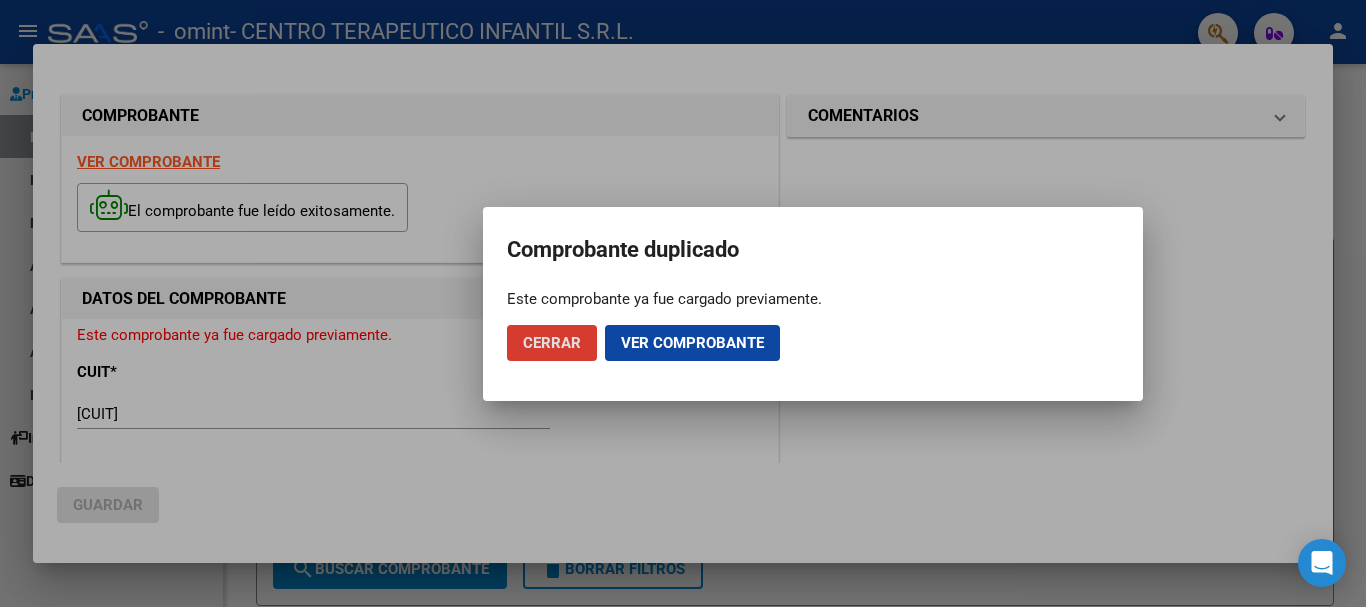 click on "Ver comprobante" 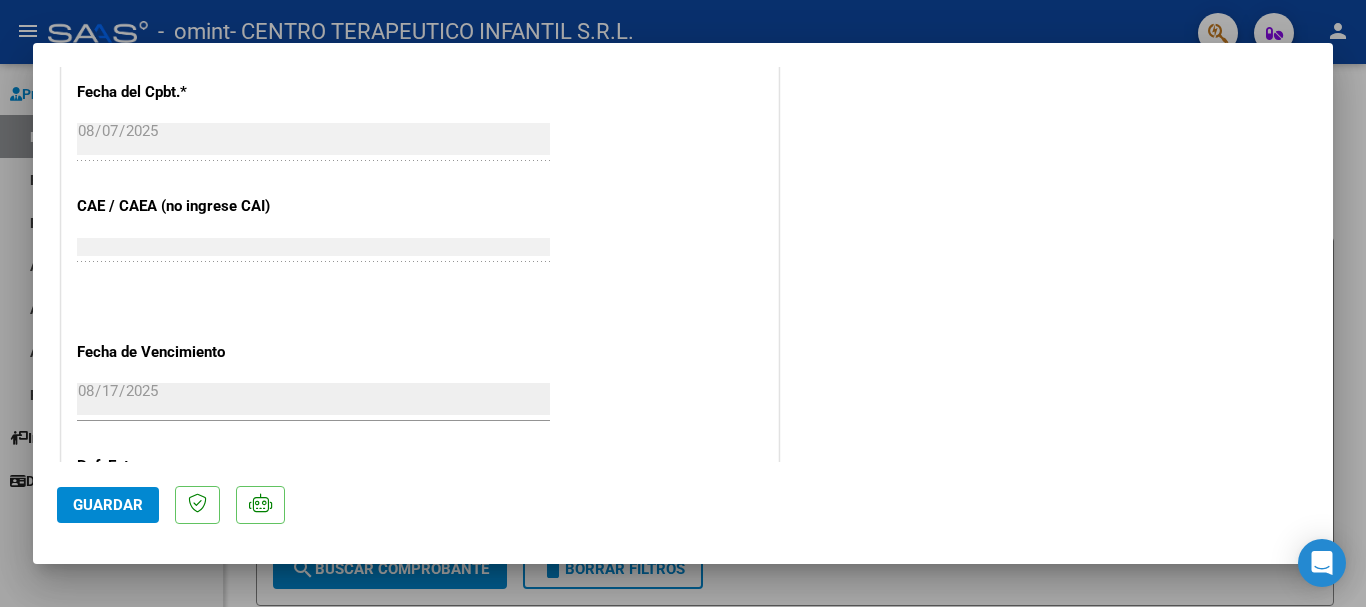 scroll, scrollTop: 1129, scrollLeft: 0, axis: vertical 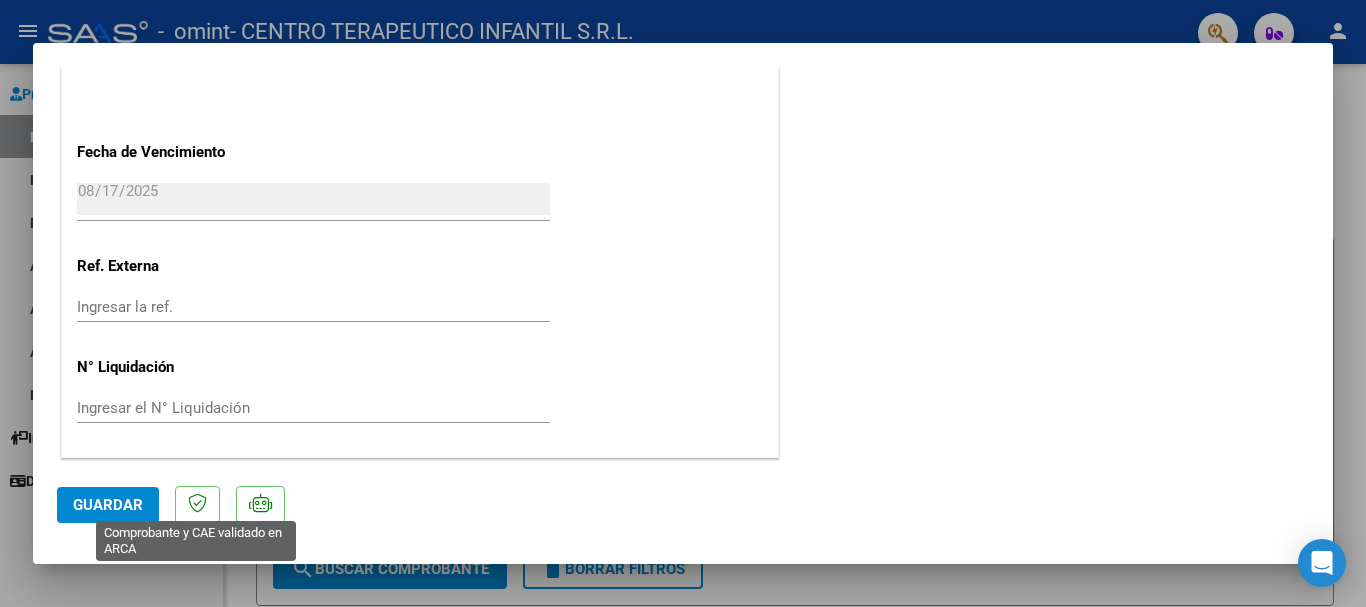 click 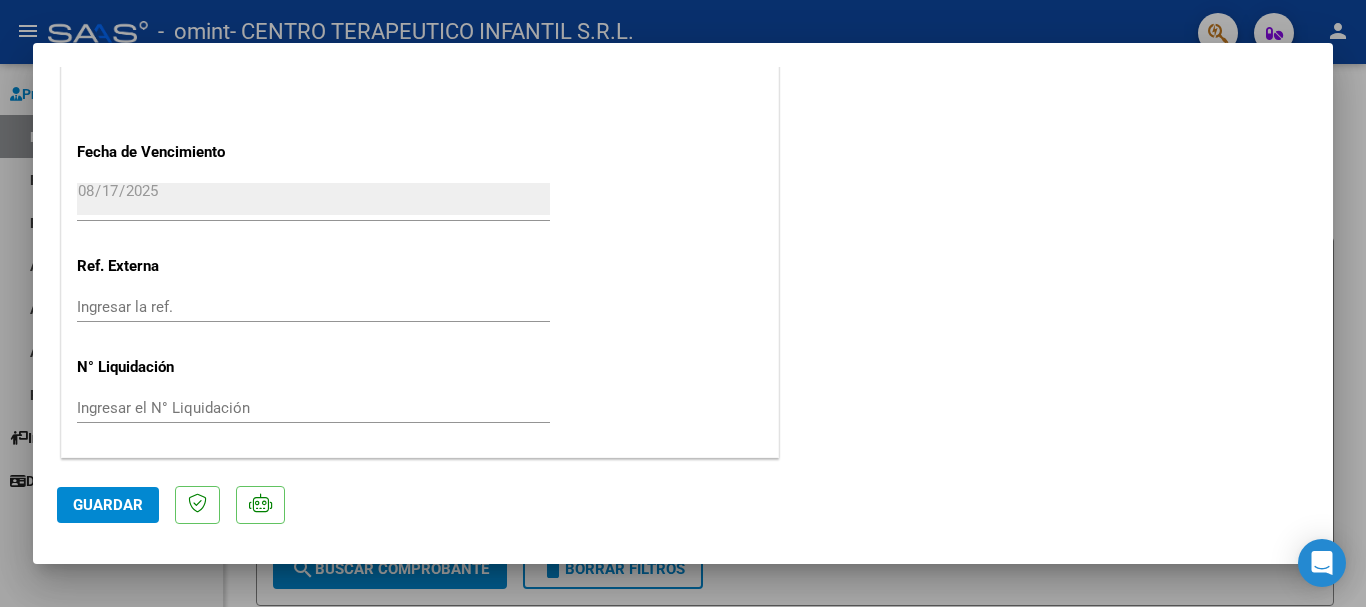 click 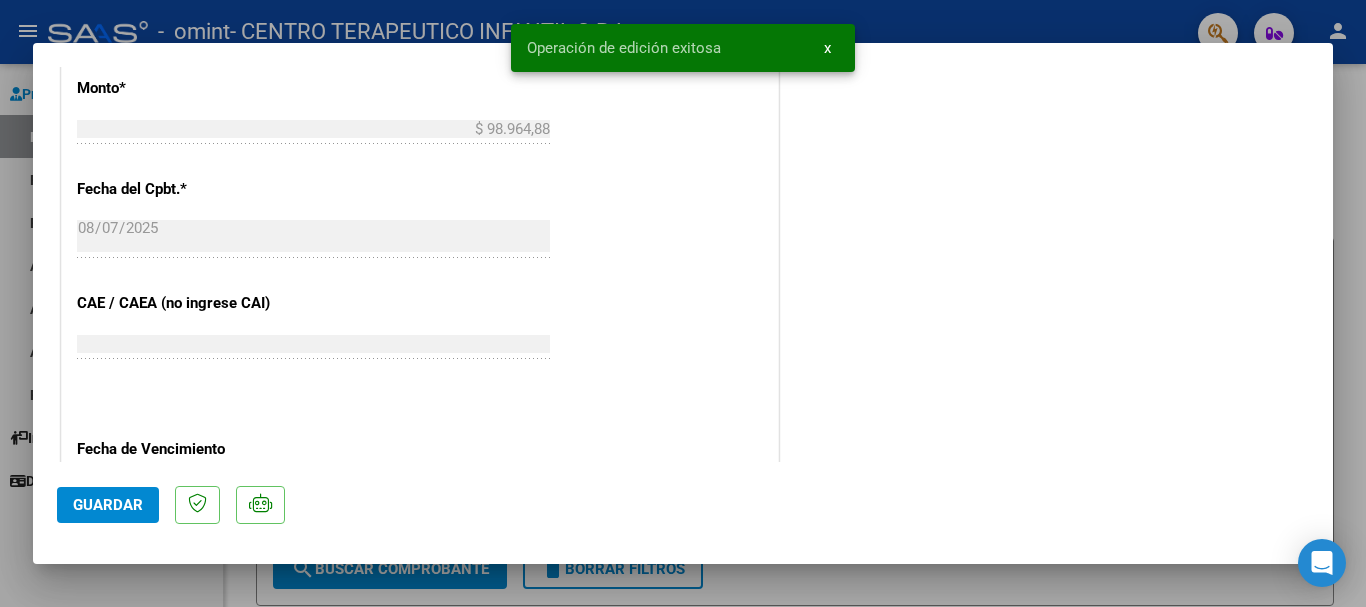 scroll, scrollTop: 829, scrollLeft: 0, axis: vertical 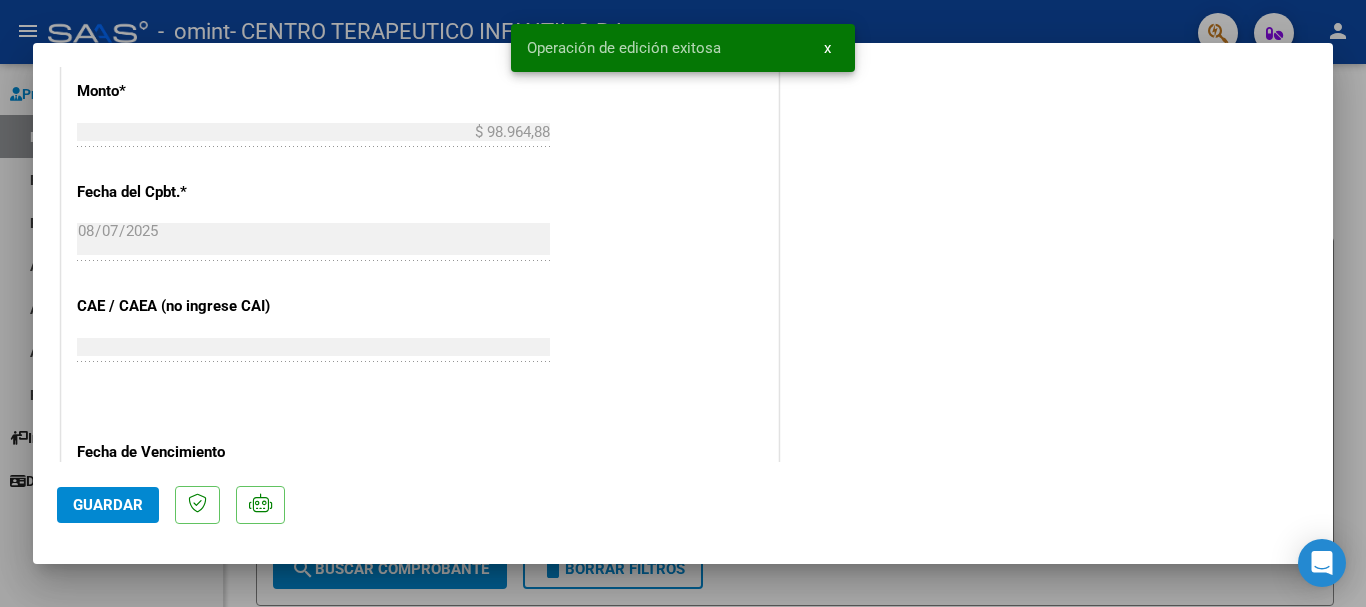 click on "x" at bounding box center (827, 48) 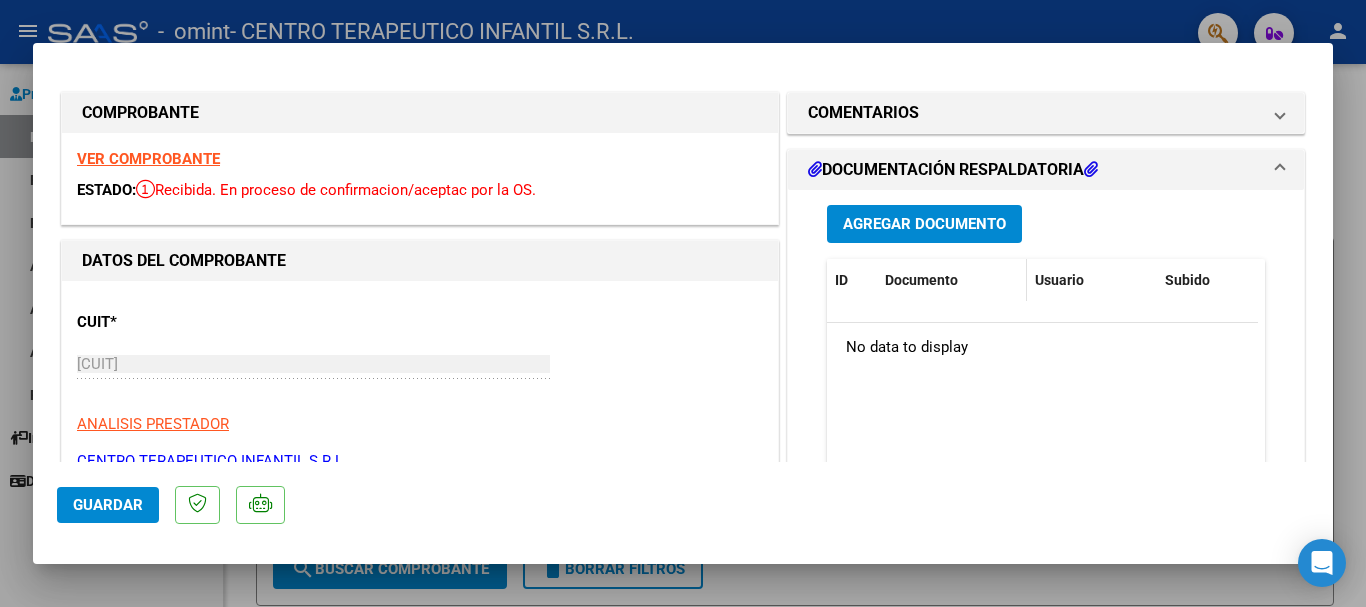 scroll, scrollTop: 0, scrollLeft: 0, axis: both 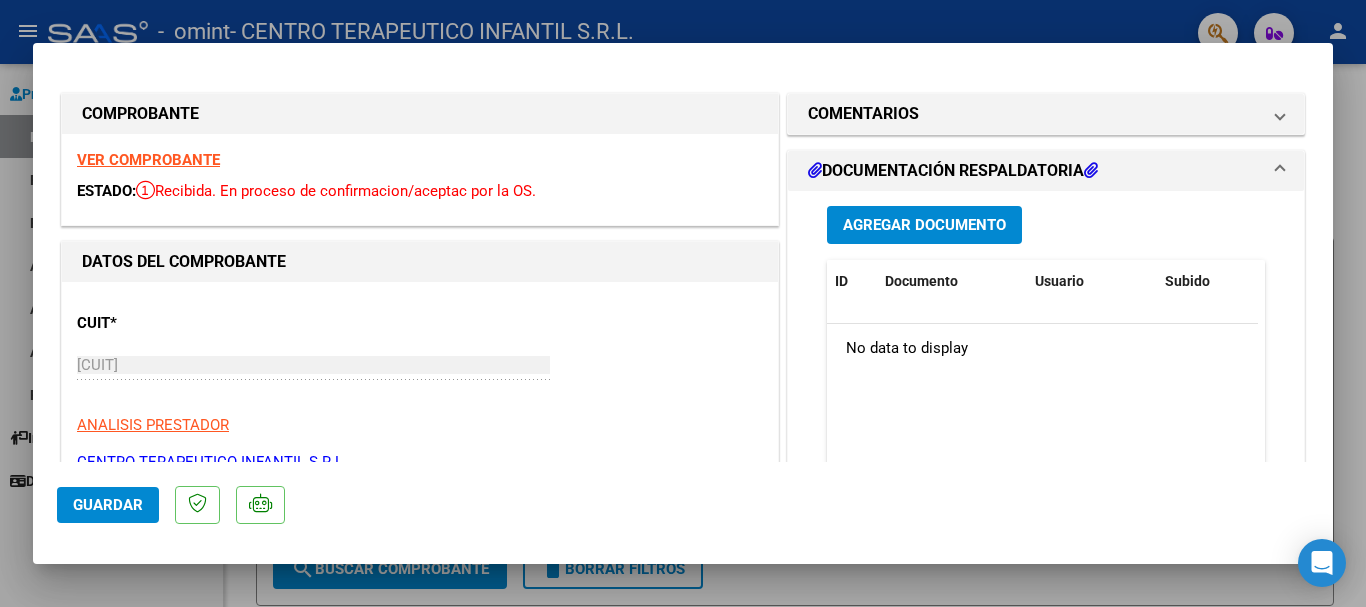 click on "Agregar Documento" at bounding box center (924, 226) 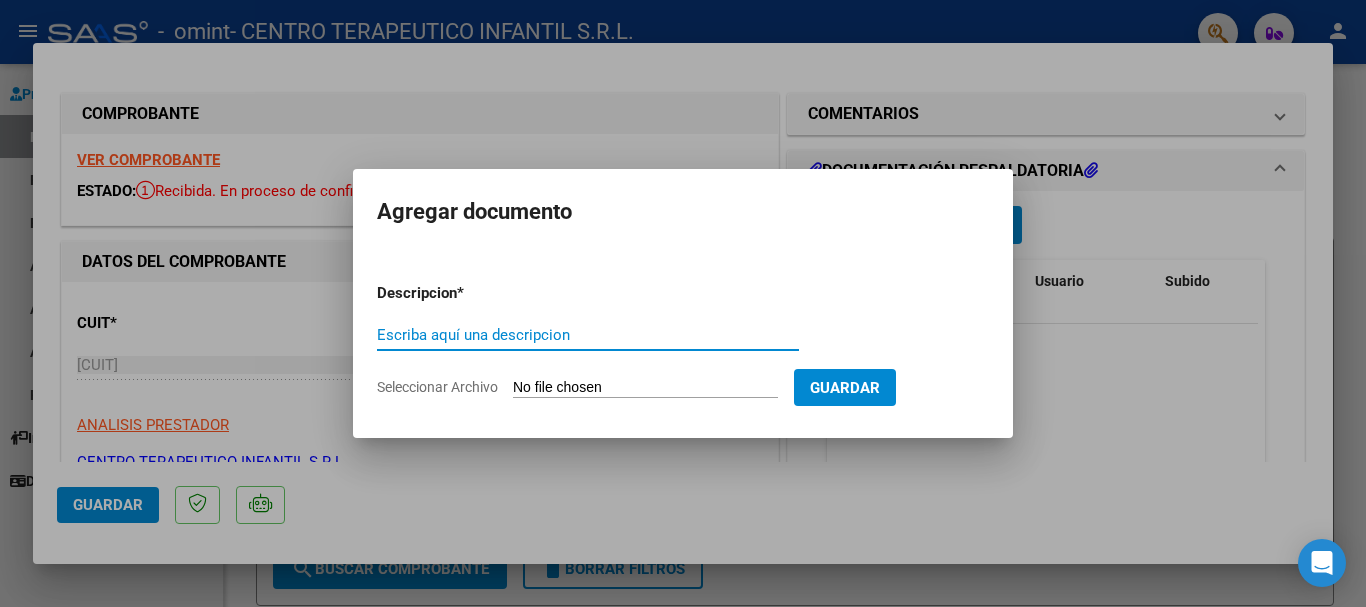 click on "Escriba aquí una descripcion" at bounding box center [588, 335] 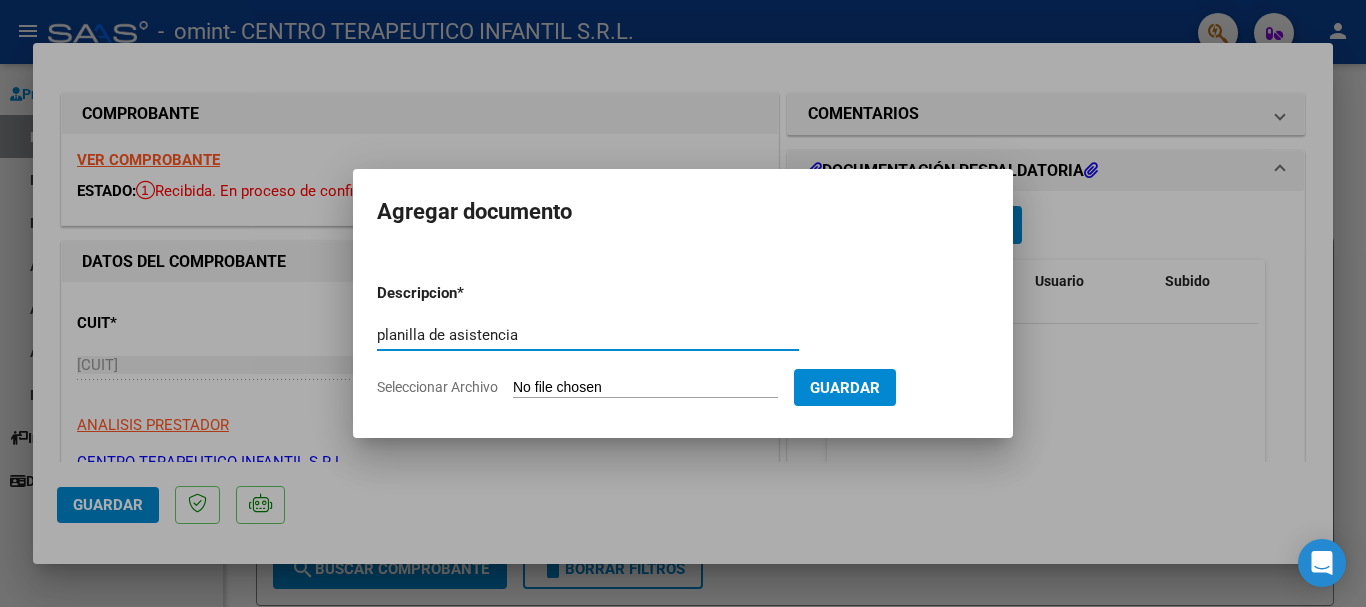 type on "planilla de asistencia" 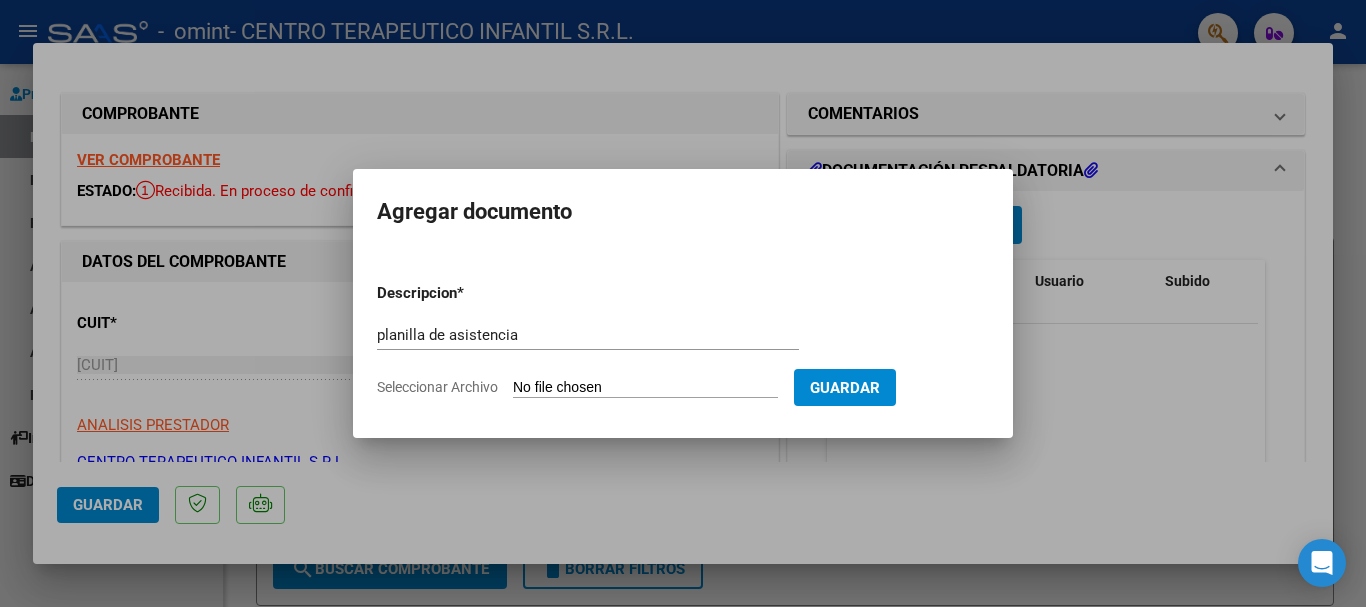 type on "C:\fakepath\PA.pdf" 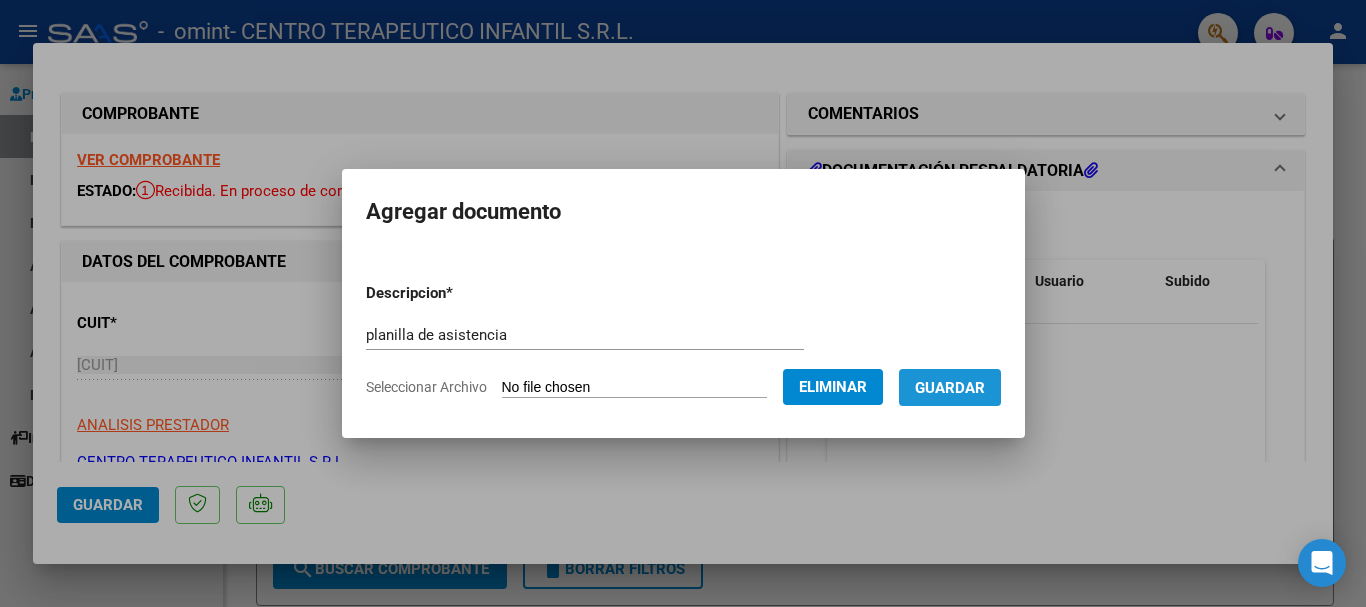 click on "Guardar" at bounding box center [950, 388] 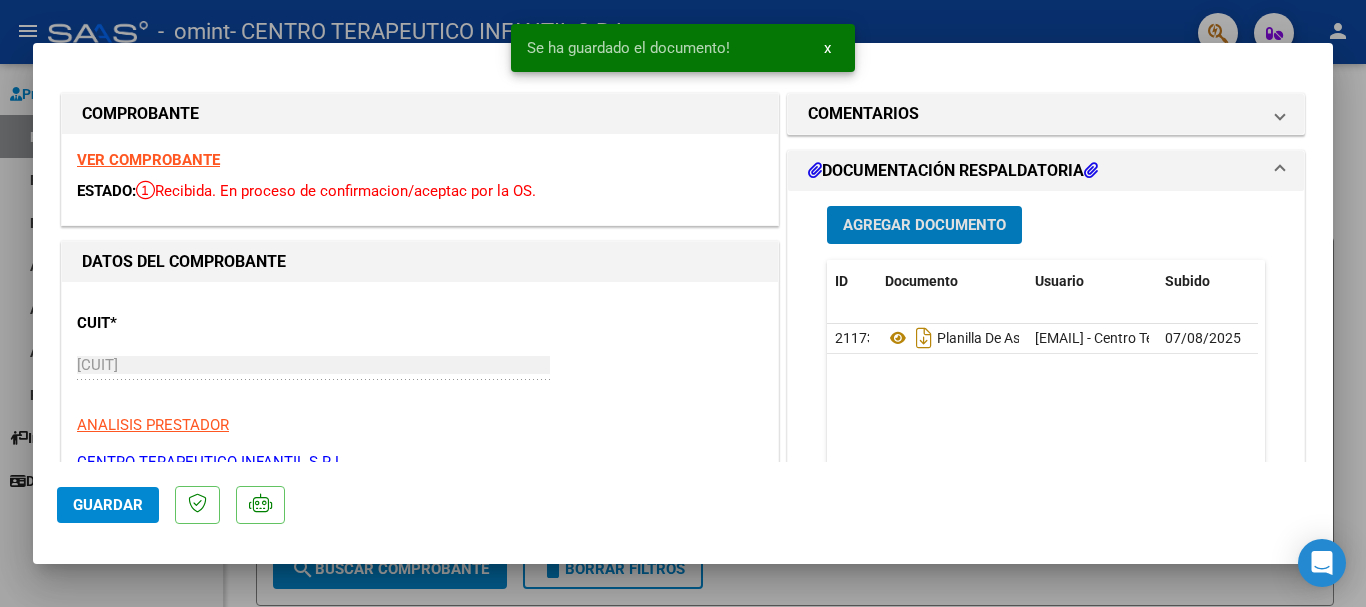 click on "x" at bounding box center (827, 48) 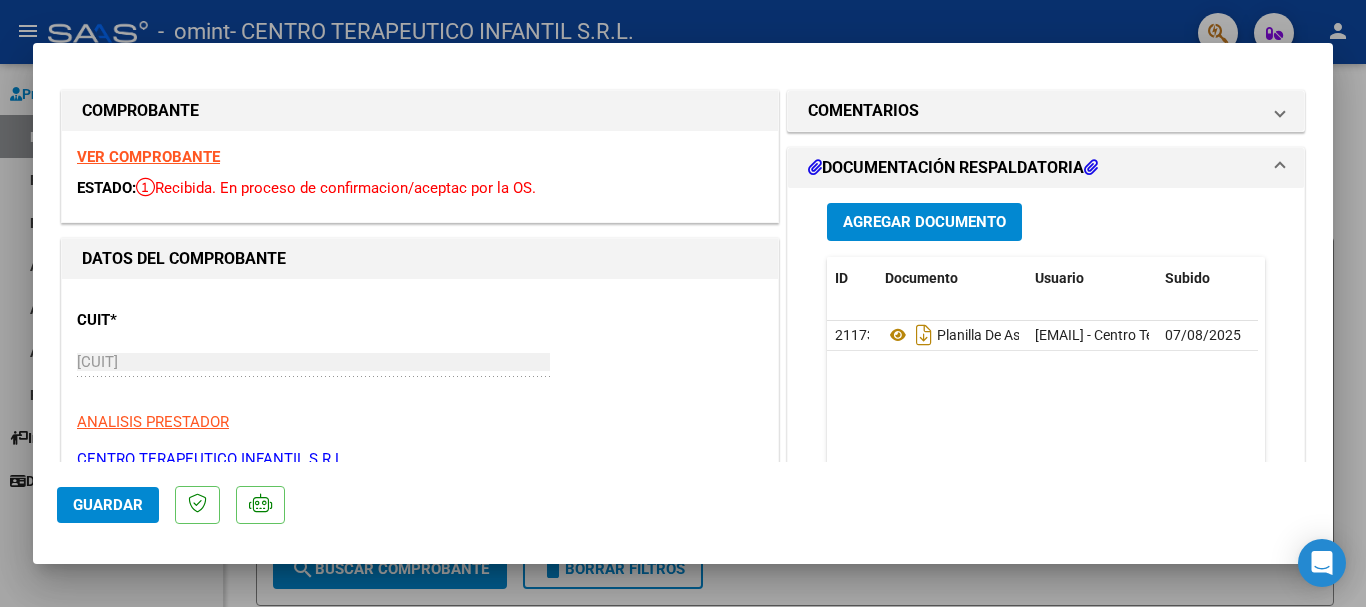 scroll, scrollTop: 0, scrollLeft: 0, axis: both 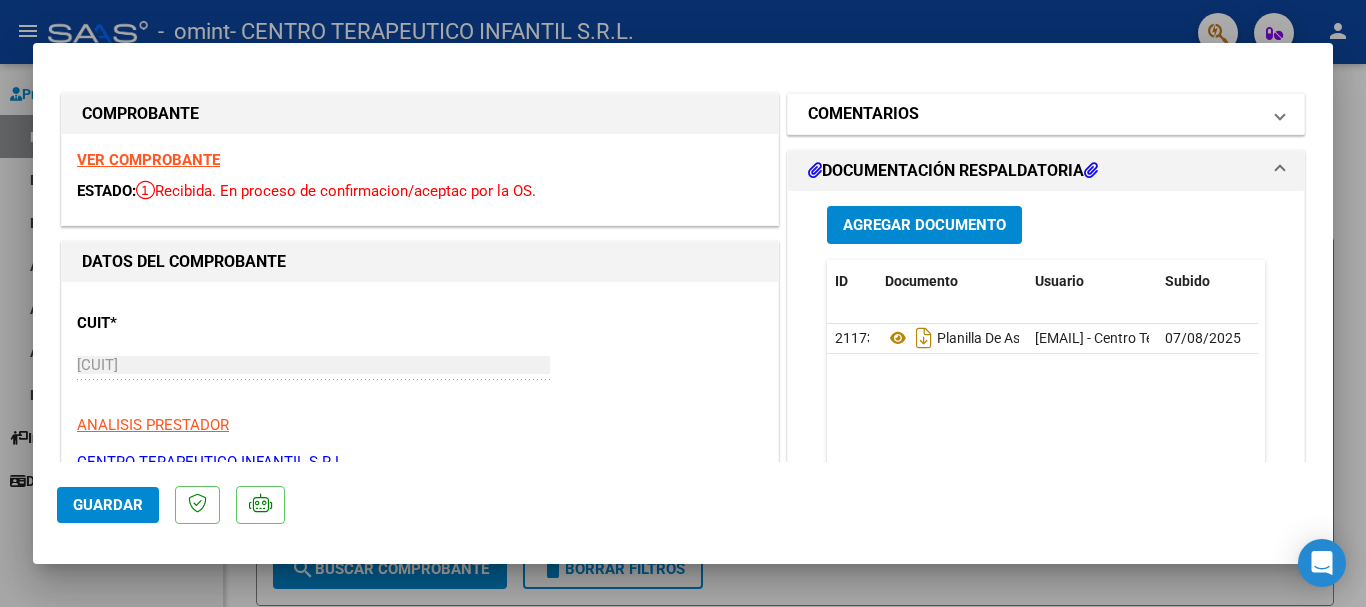 click on "COMENTARIOS" at bounding box center (1034, 114) 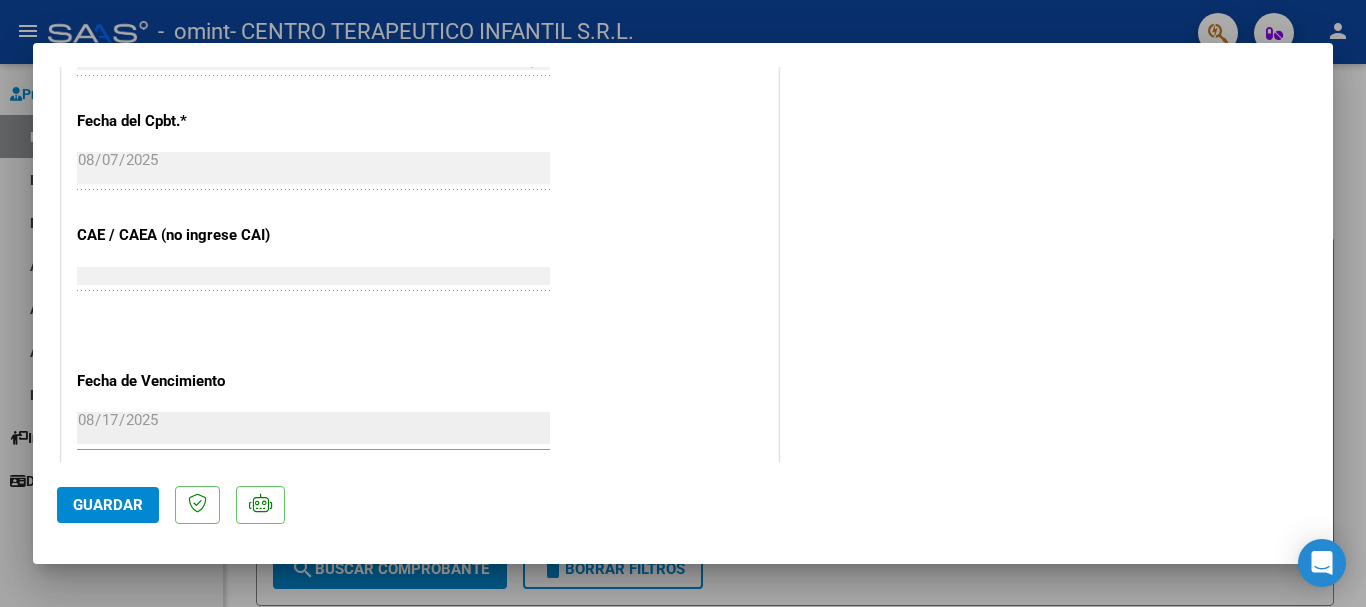 scroll, scrollTop: 1129, scrollLeft: 0, axis: vertical 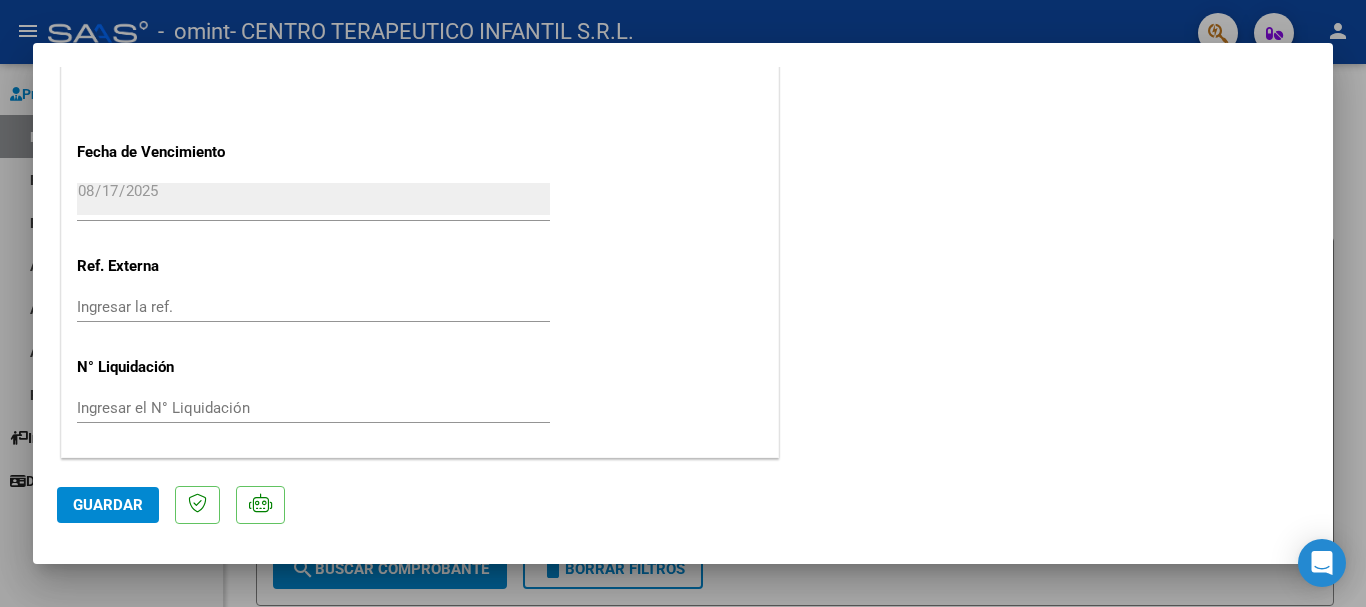 click on "Guardar" 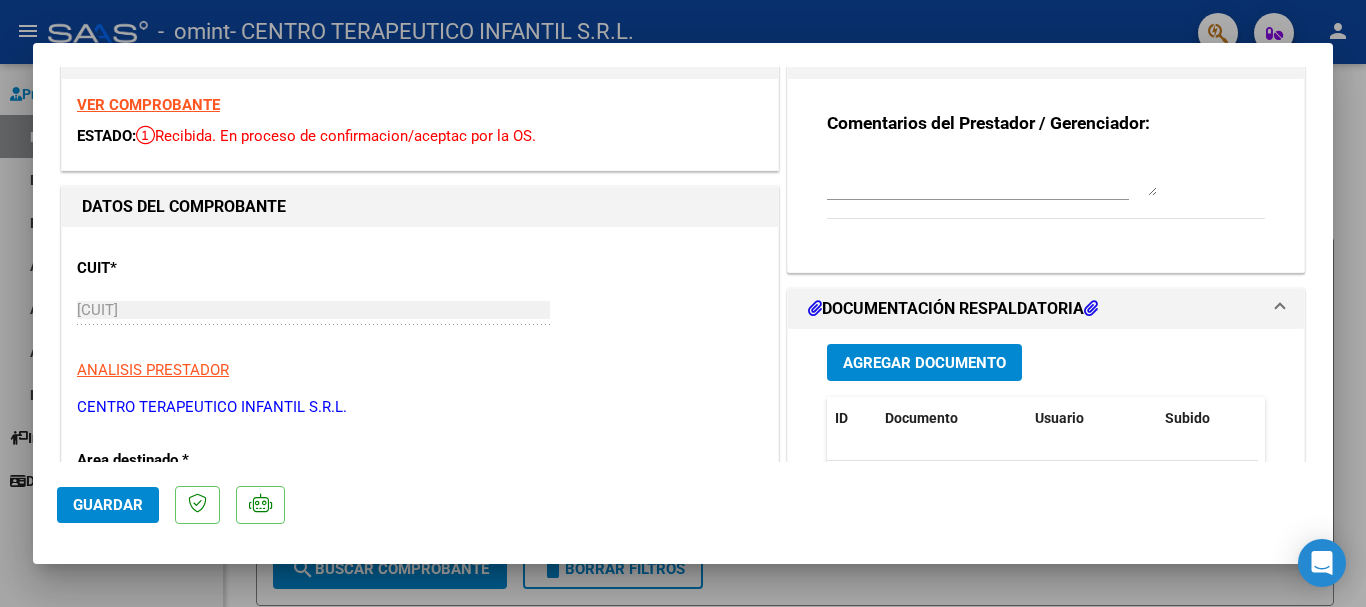 scroll, scrollTop: 0, scrollLeft: 0, axis: both 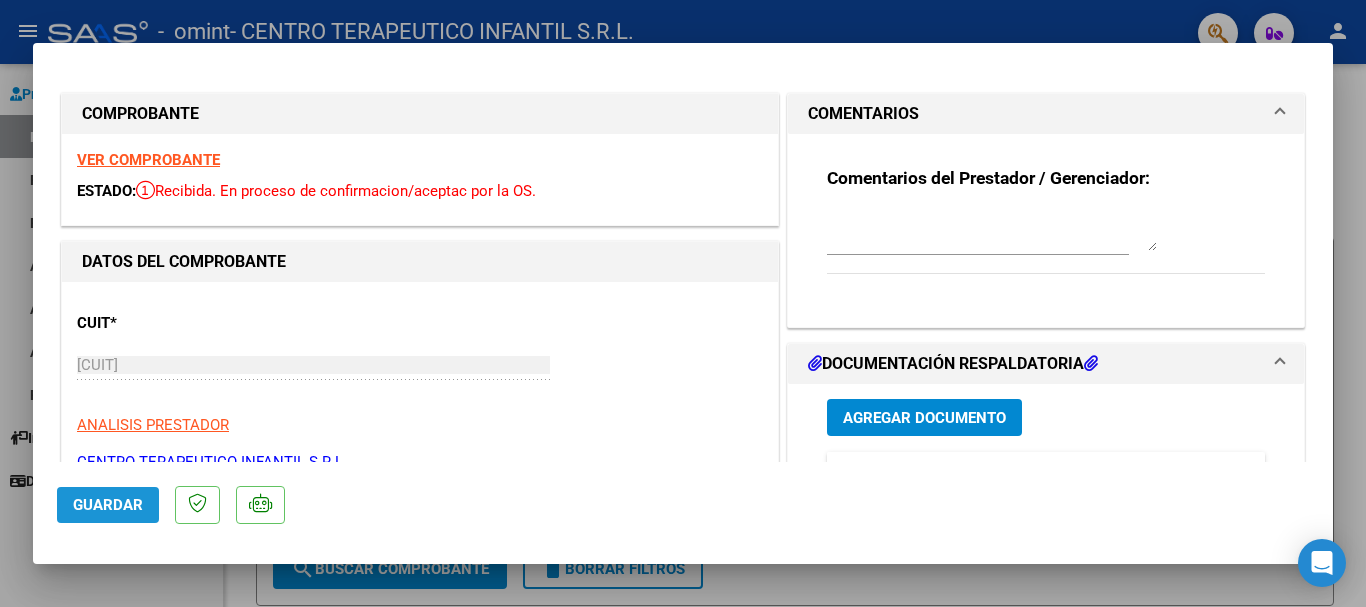 click on "Guardar" 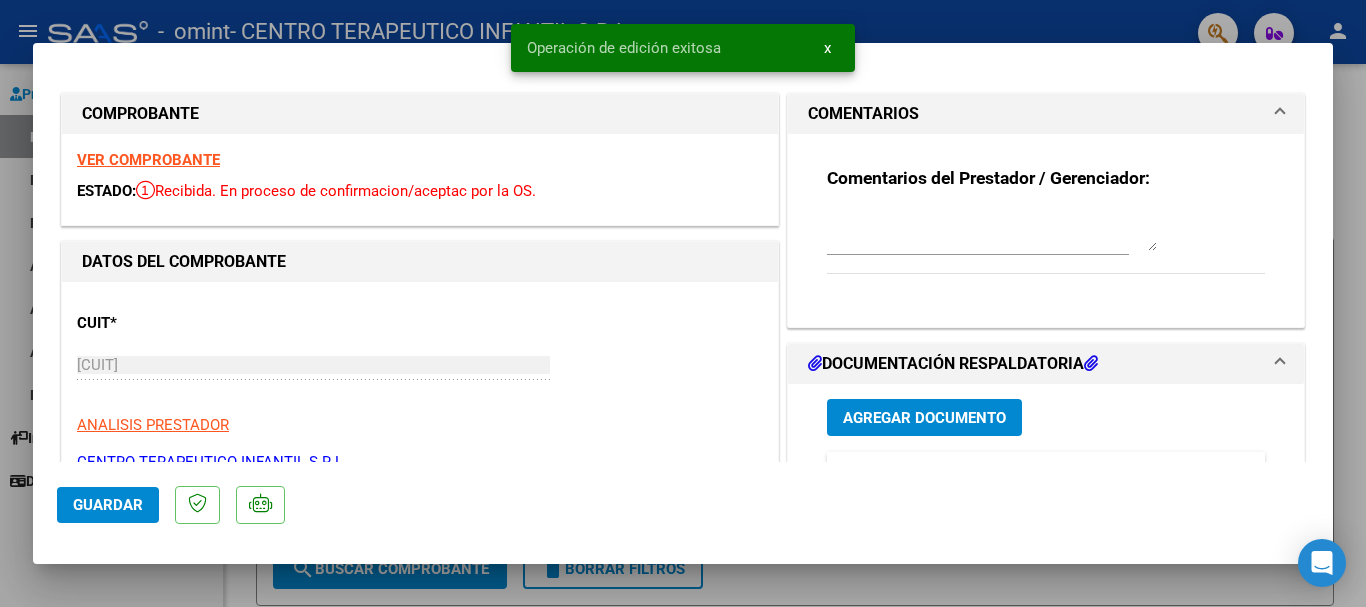 click on "x" at bounding box center [827, 48] 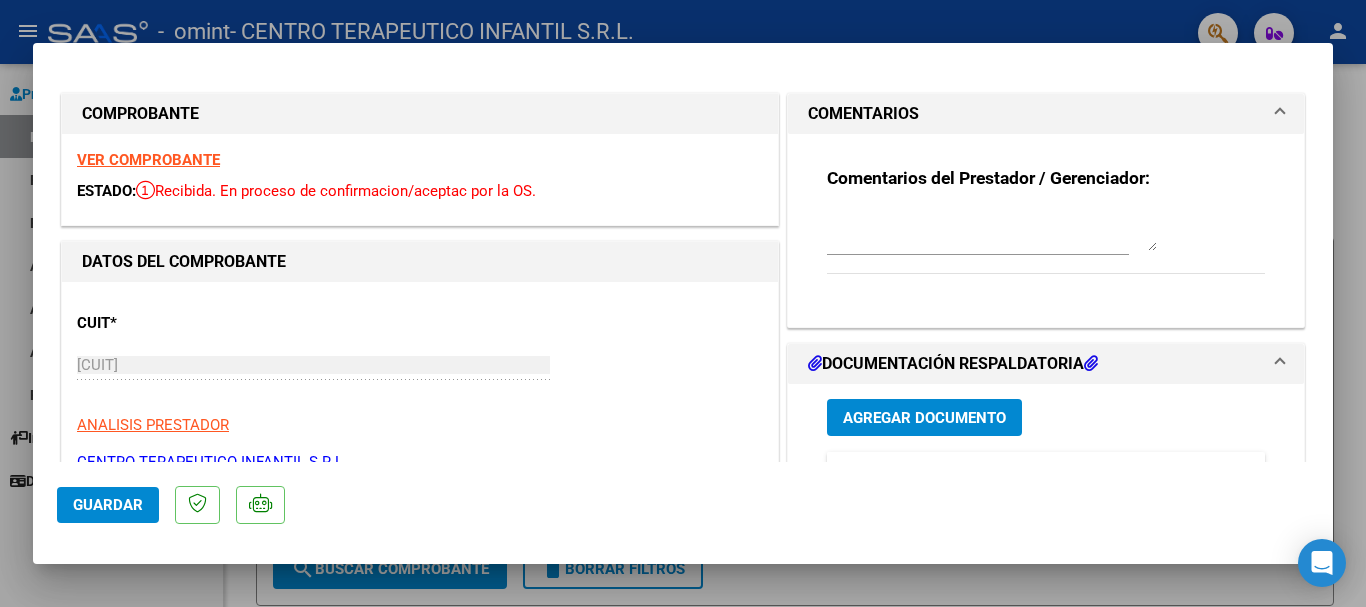 click at bounding box center [683, 303] 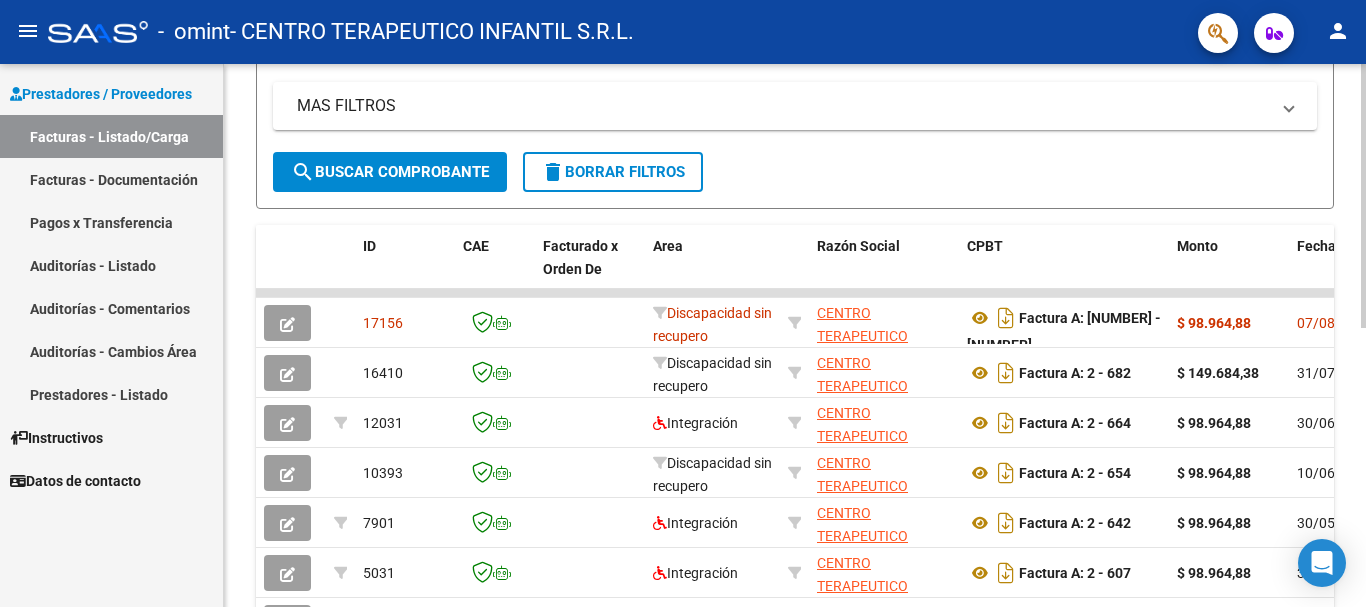 scroll, scrollTop: 400, scrollLeft: 0, axis: vertical 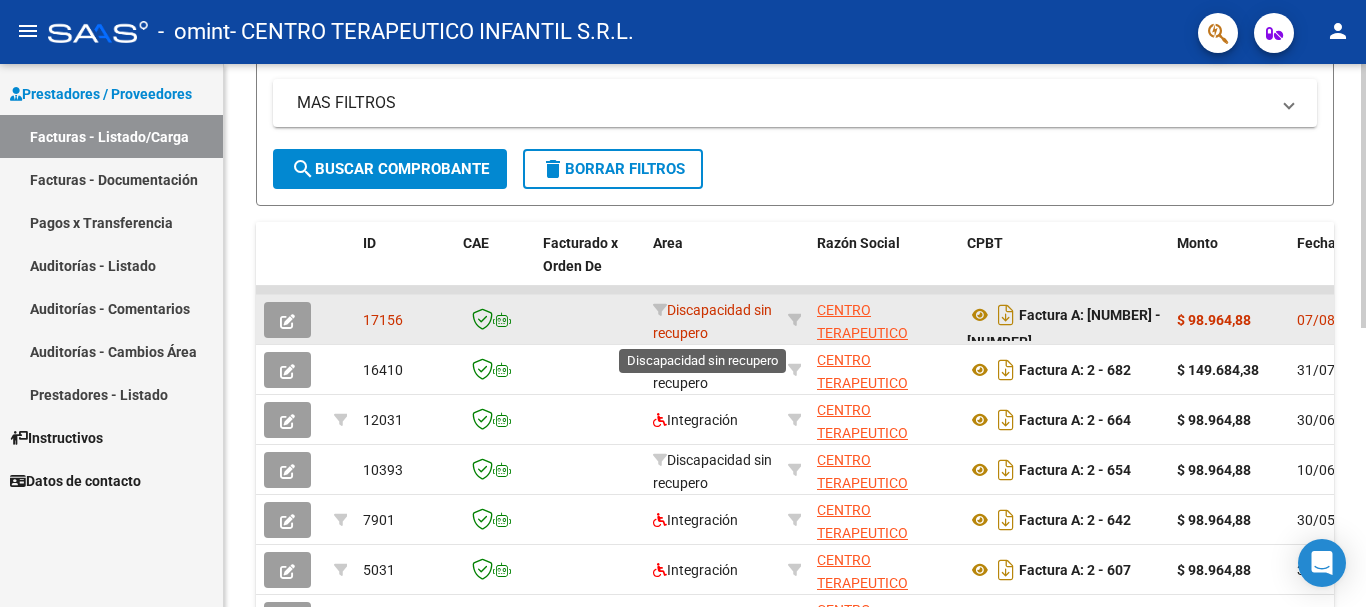 click on "Discapacidad sin recupero" 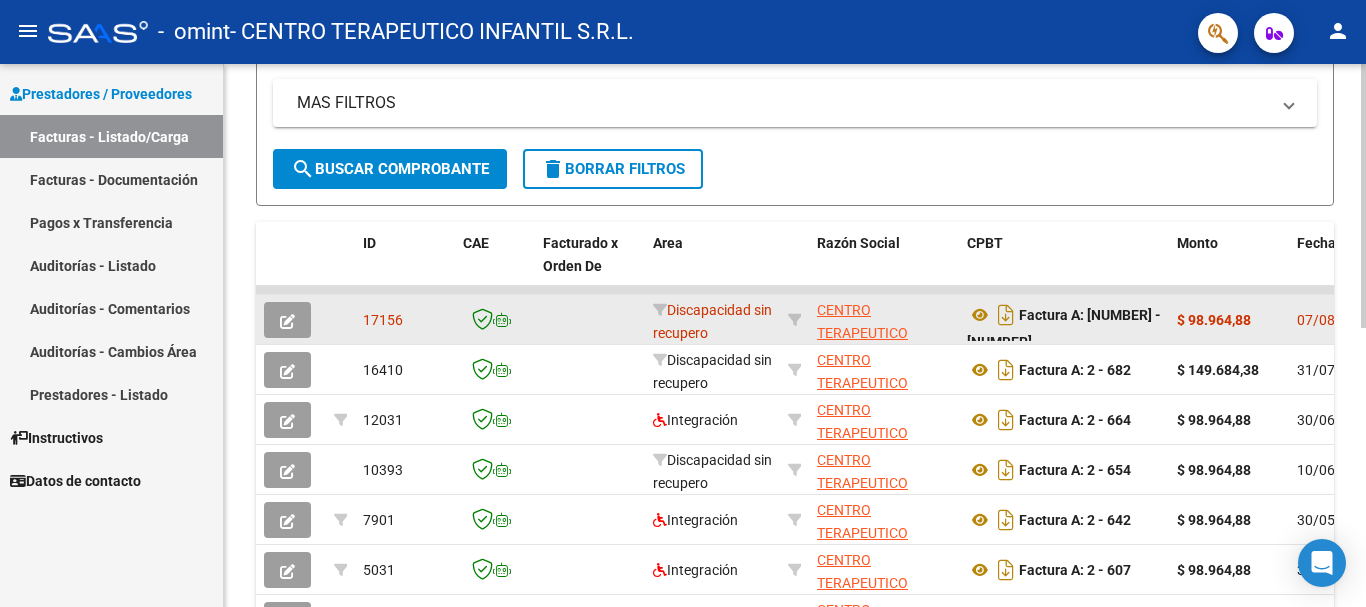 click on "Discapacidad sin recupero" 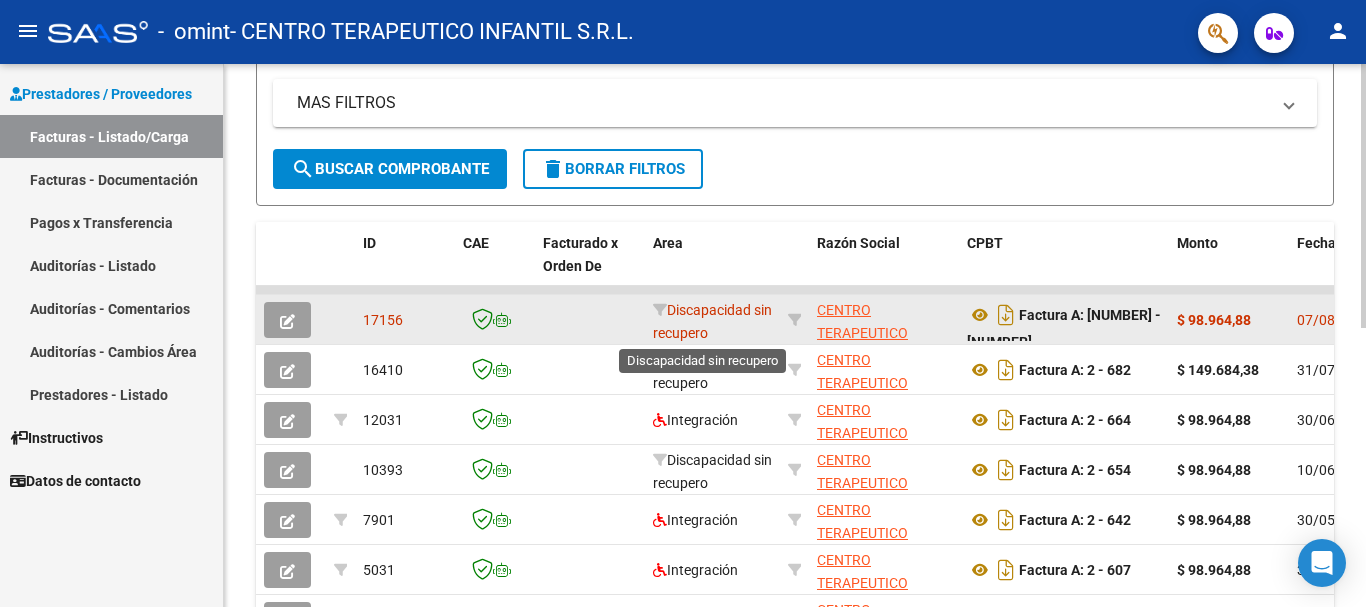 click on "Discapacidad sin recupero" 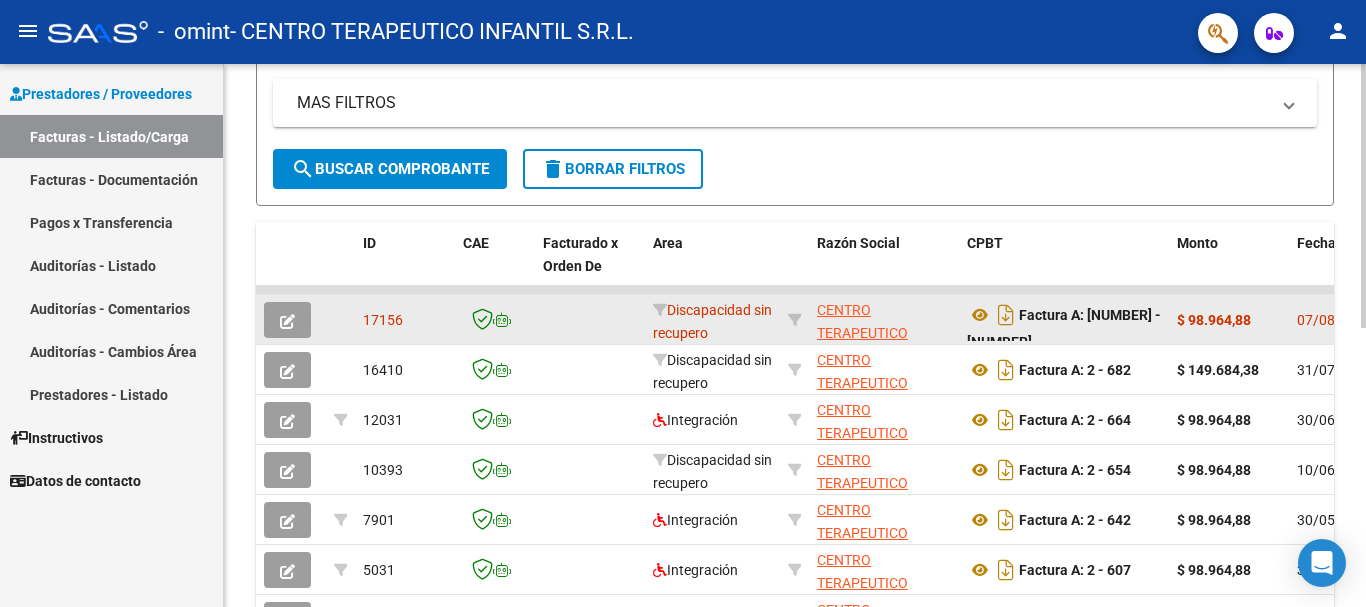 click on "17156" 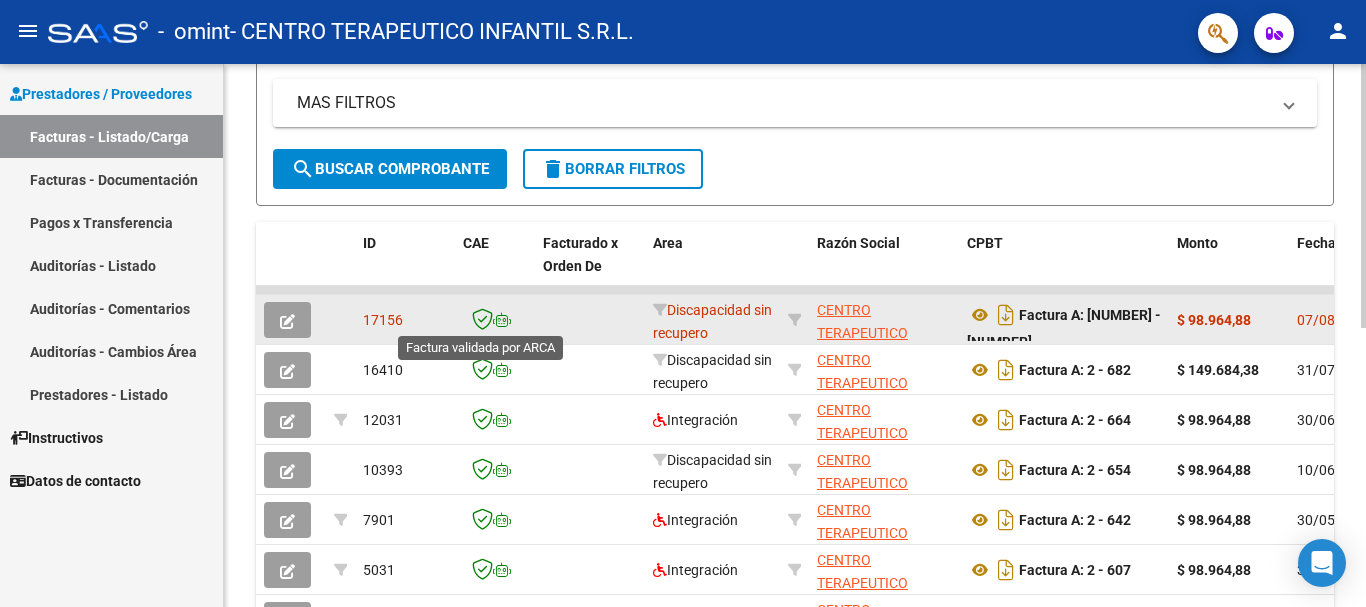 click 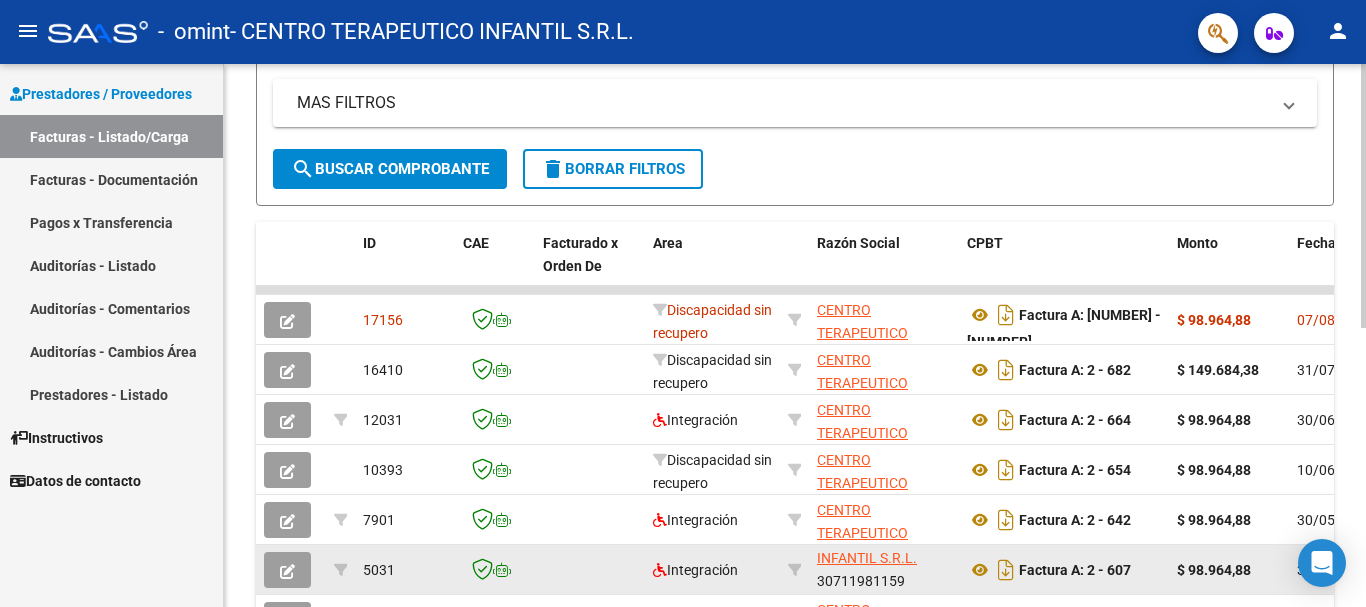 scroll, scrollTop: 49, scrollLeft: 0, axis: vertical 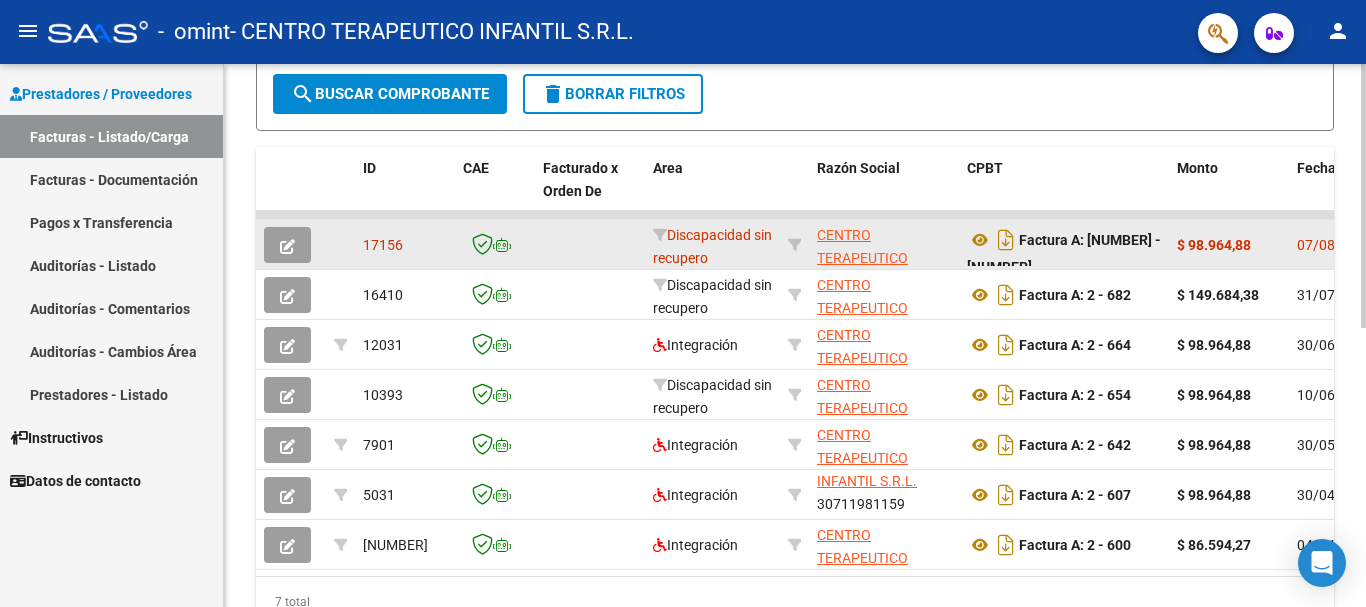click 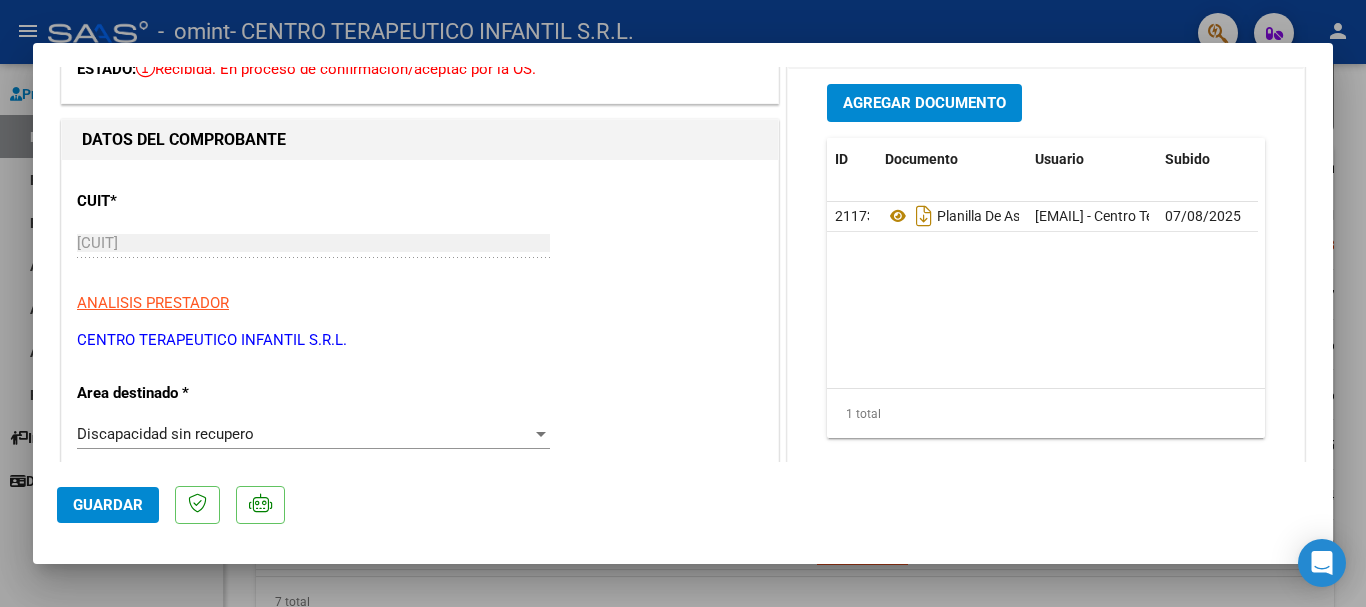 scroll, scrollTop: 0, scrollLeft: 0, axis: both 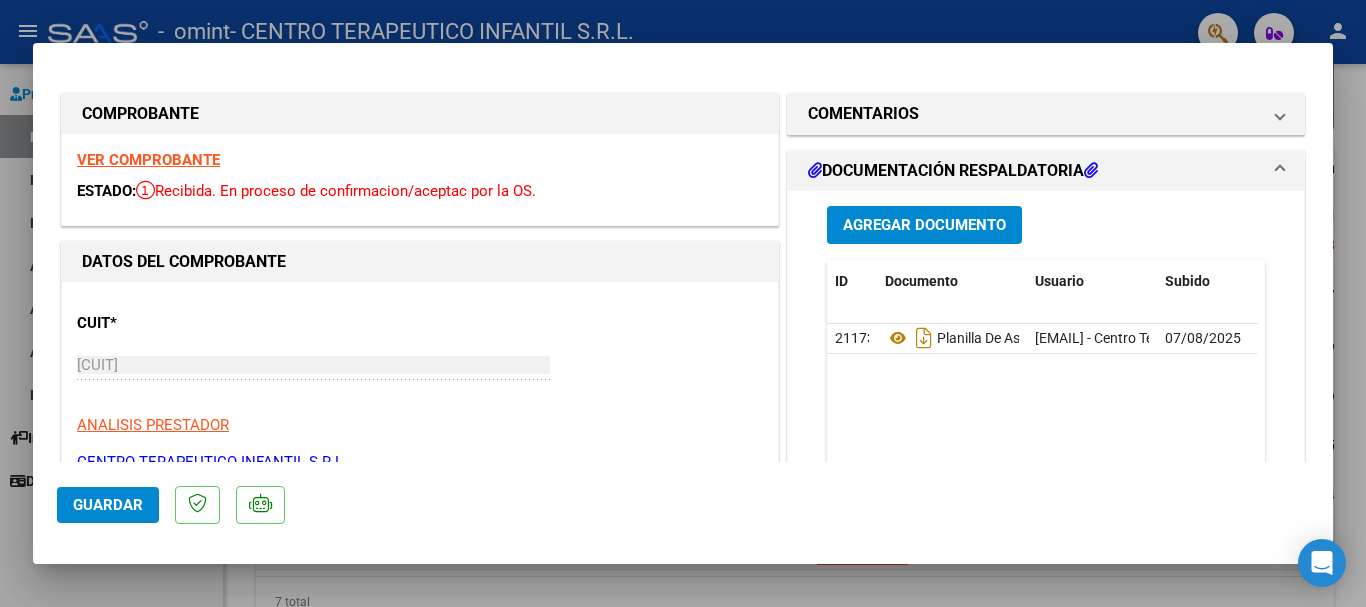 click on "DOCUMENTACIÓN RESPALDATORIA" at bounding box center (953, 171) 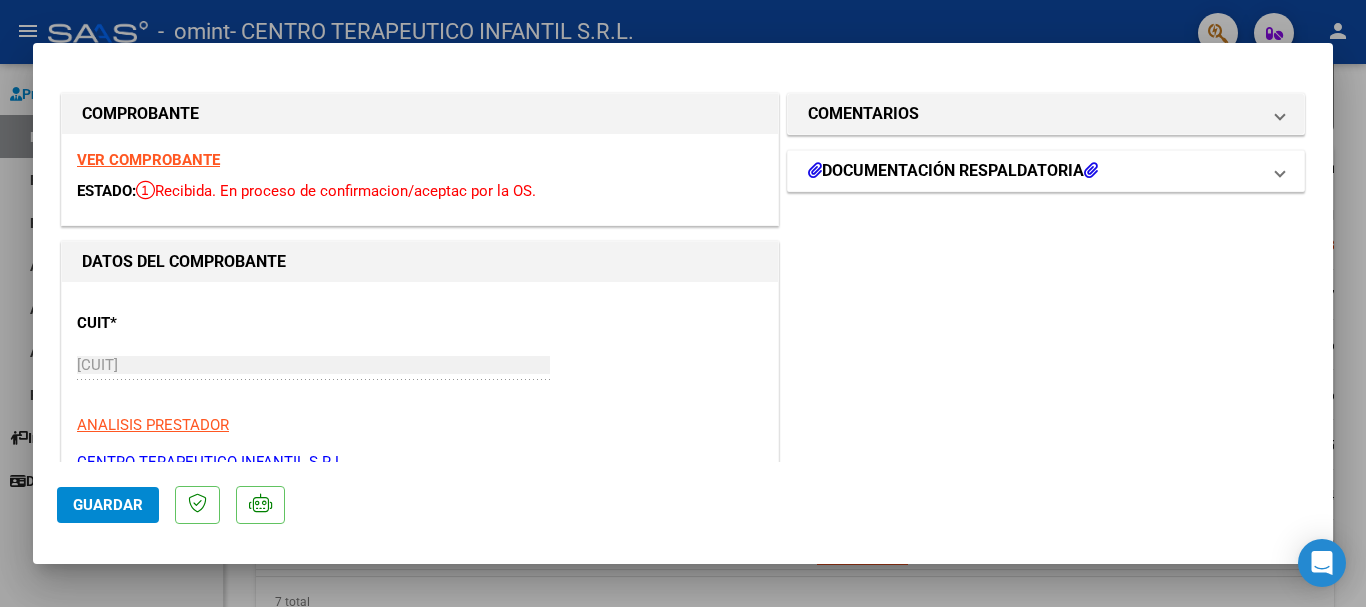 click on "DOCUMENTACIÓN RESPALDATORIA" at bounding box center (953, 171) 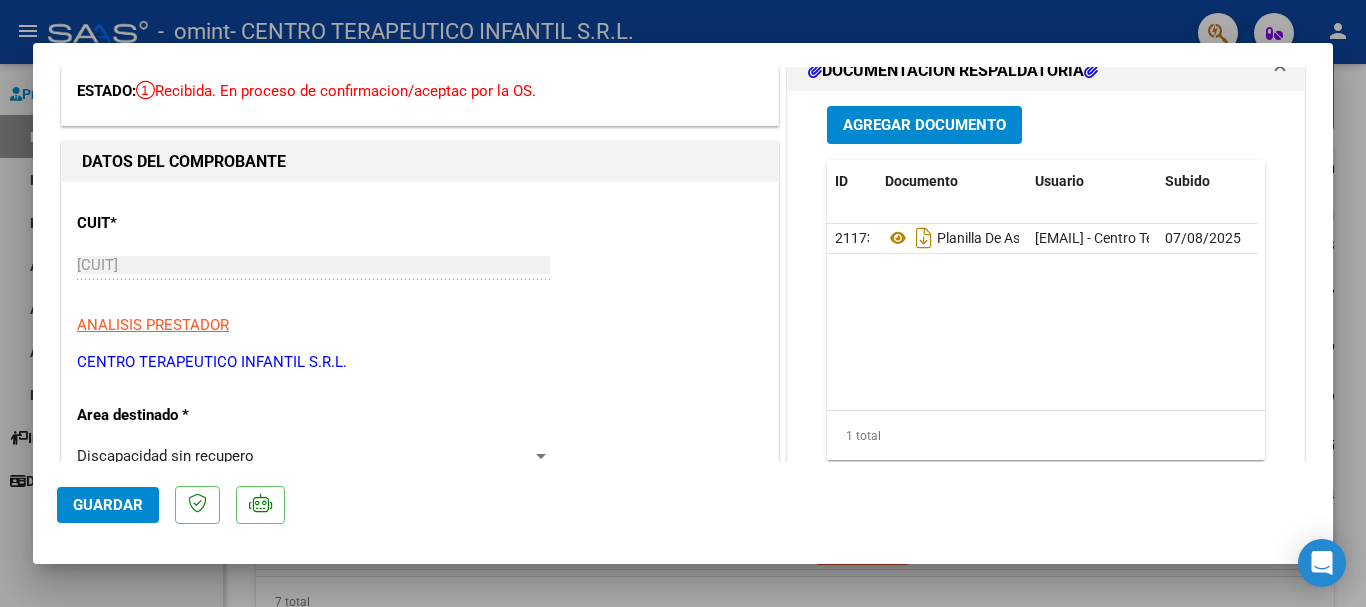 scroll, scrollTop: 300, scrollLeft: 0, axis: vertical 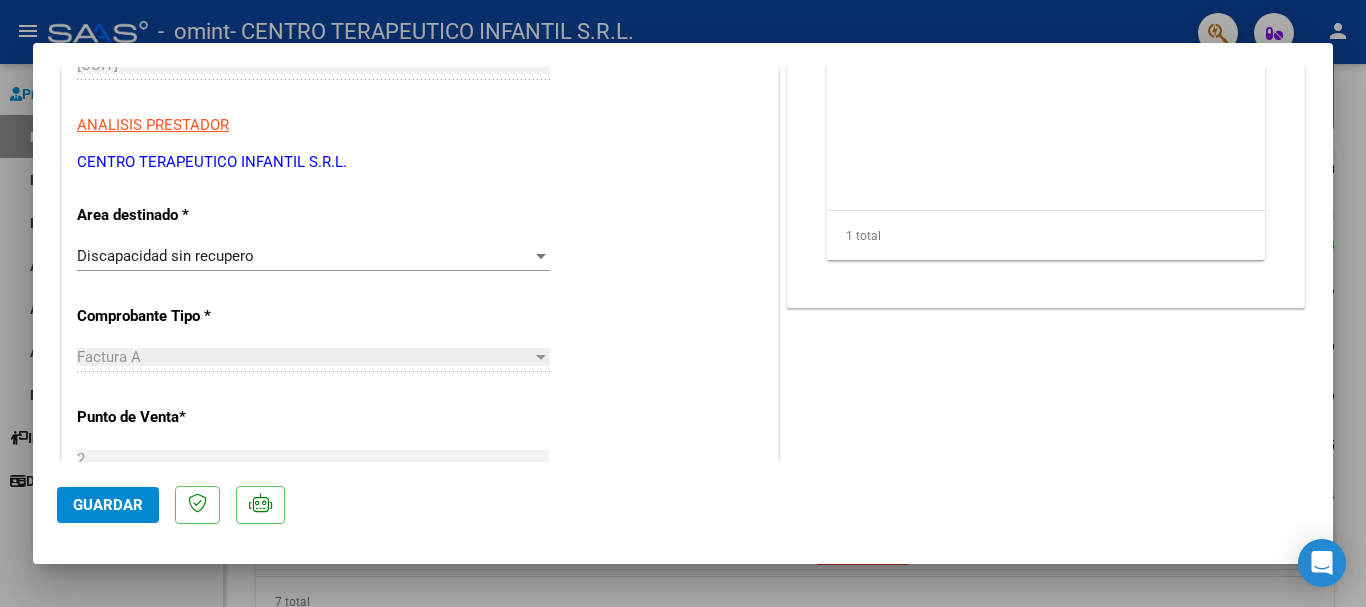 click on "Discapacidad sin recupero" at bounding box center (165, 256) 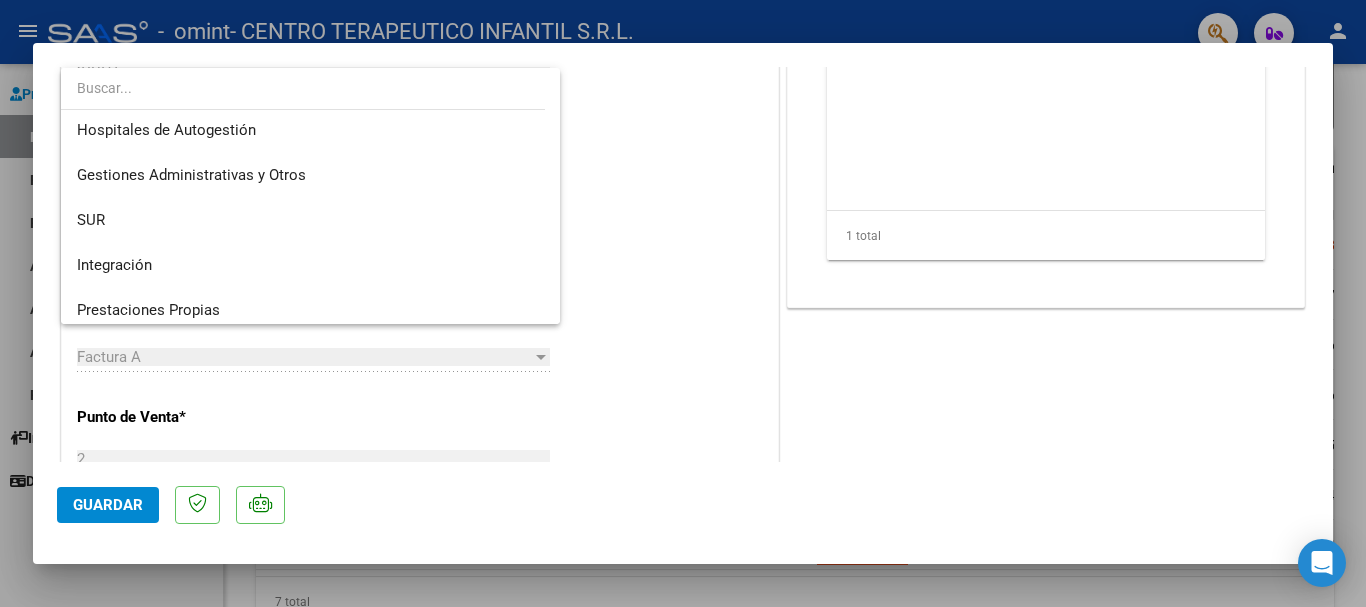 scroll, scrollTop: 0, scrollLeft: 0, axis: both 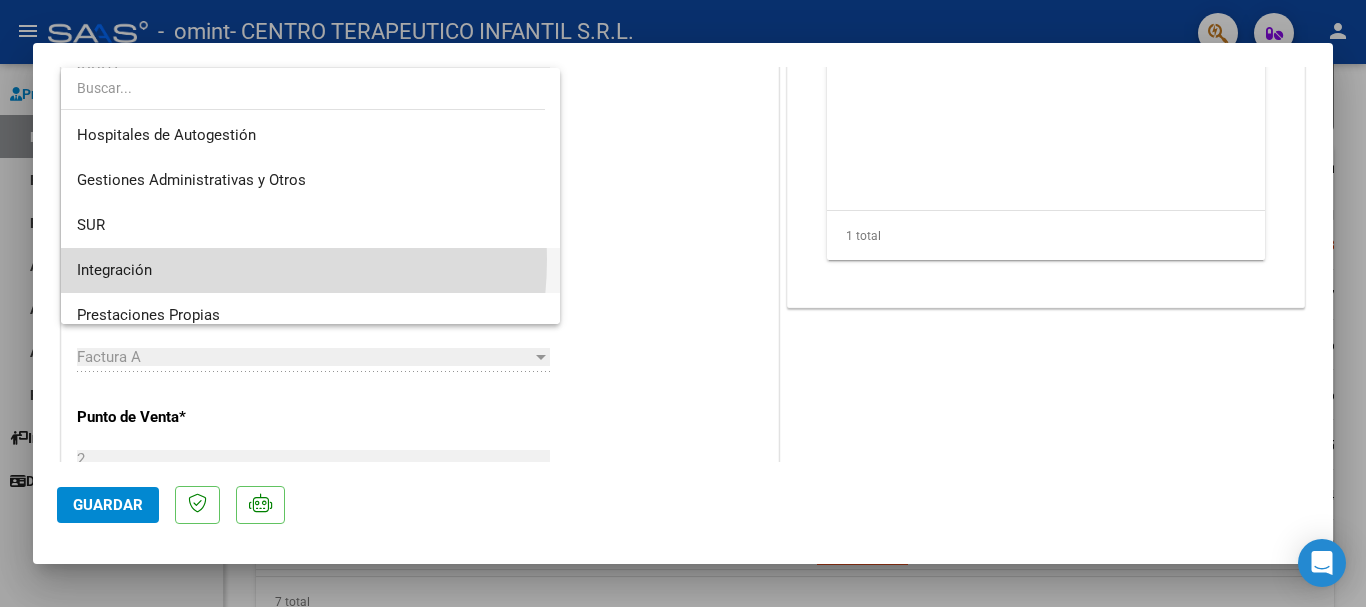 click on "Integración" at bounding box center (310, 270) 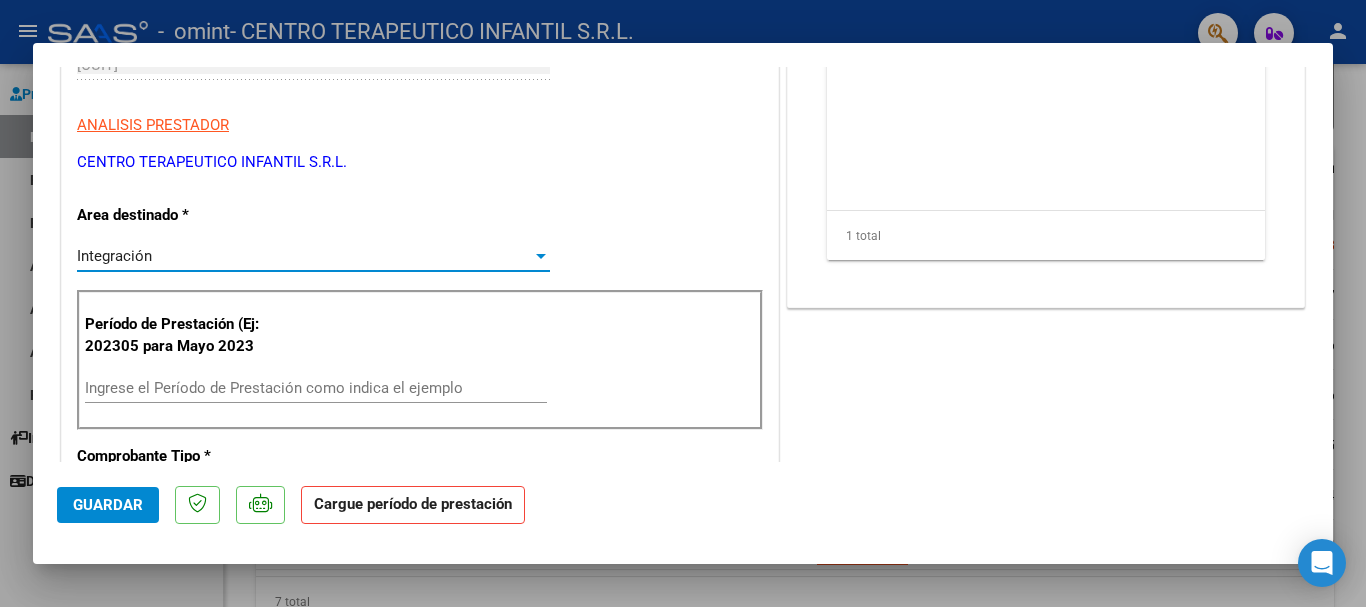 click on "Período de Prestación (Ej: 202305 para Mayo 2023    Ingrese el Período de Prestación como indica el ejemplo" at bounding box center [420, 360] 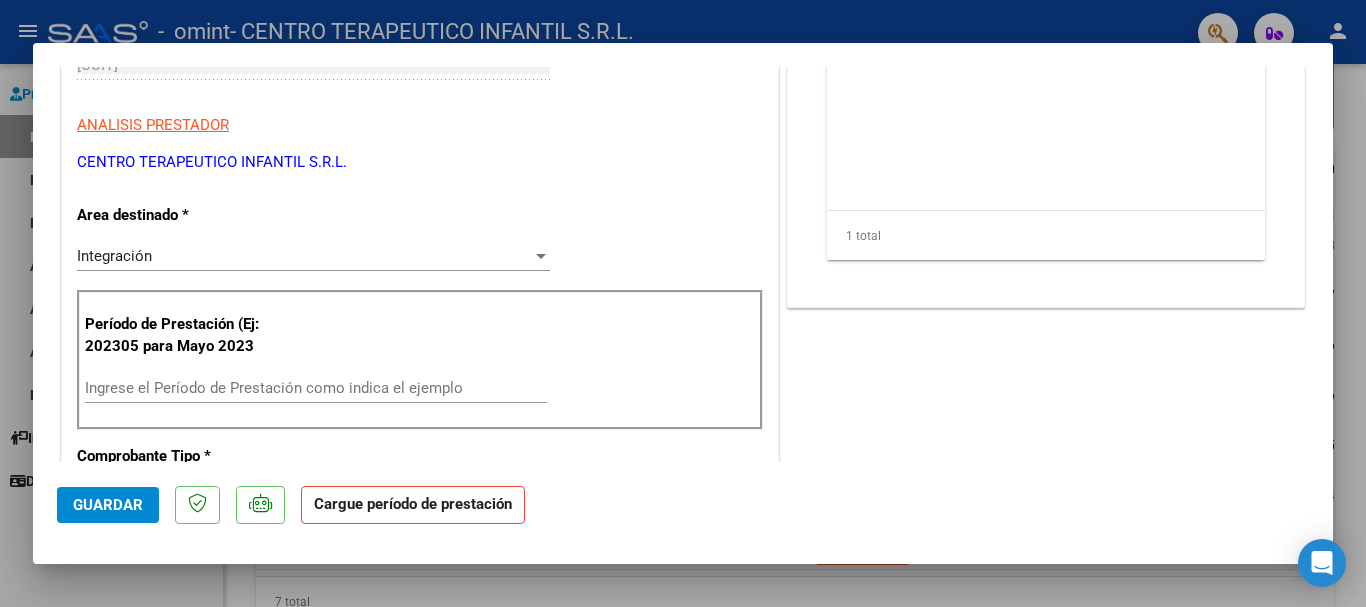 click on "Ingrese el Período de Prestación como indica el ejemplo" at bounding box center [316, 388] 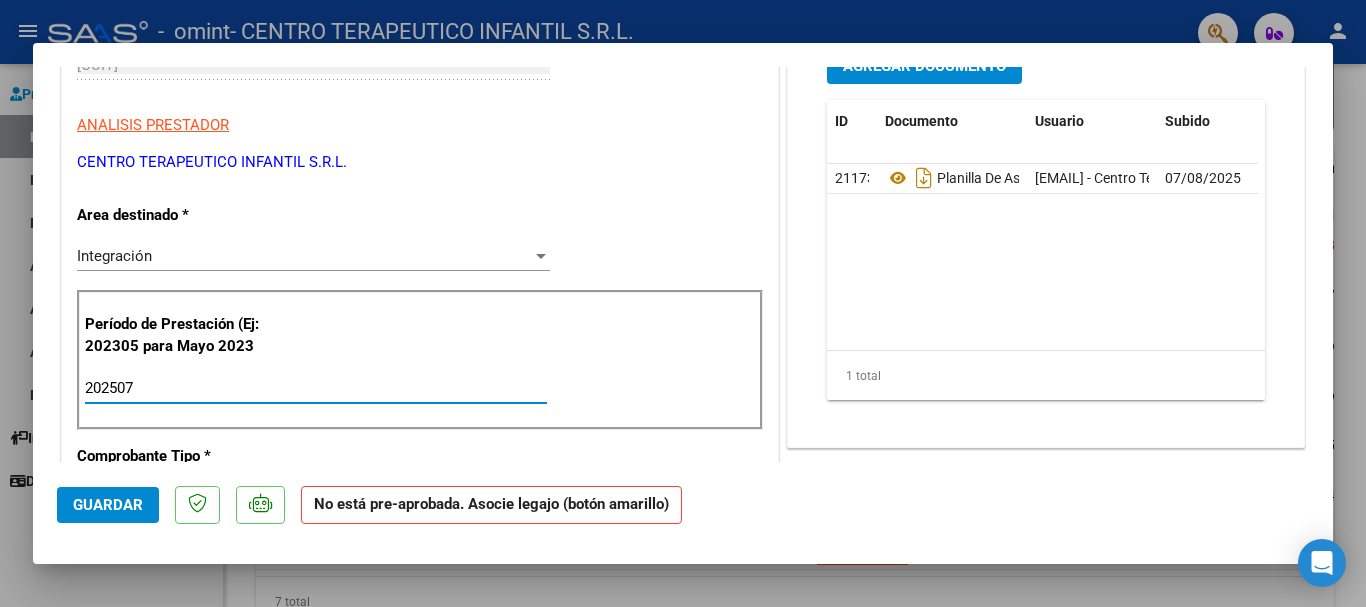 type on "202507" 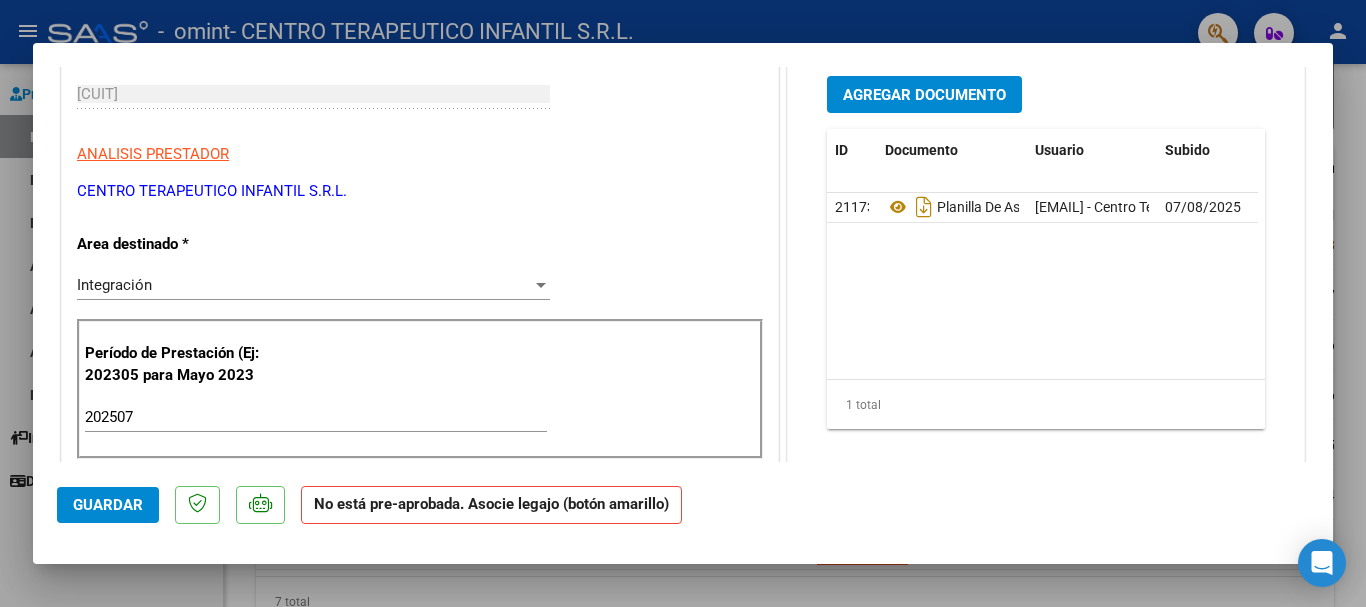 scroll, scrollTop: 0, scrollLeft: 0, axis: both 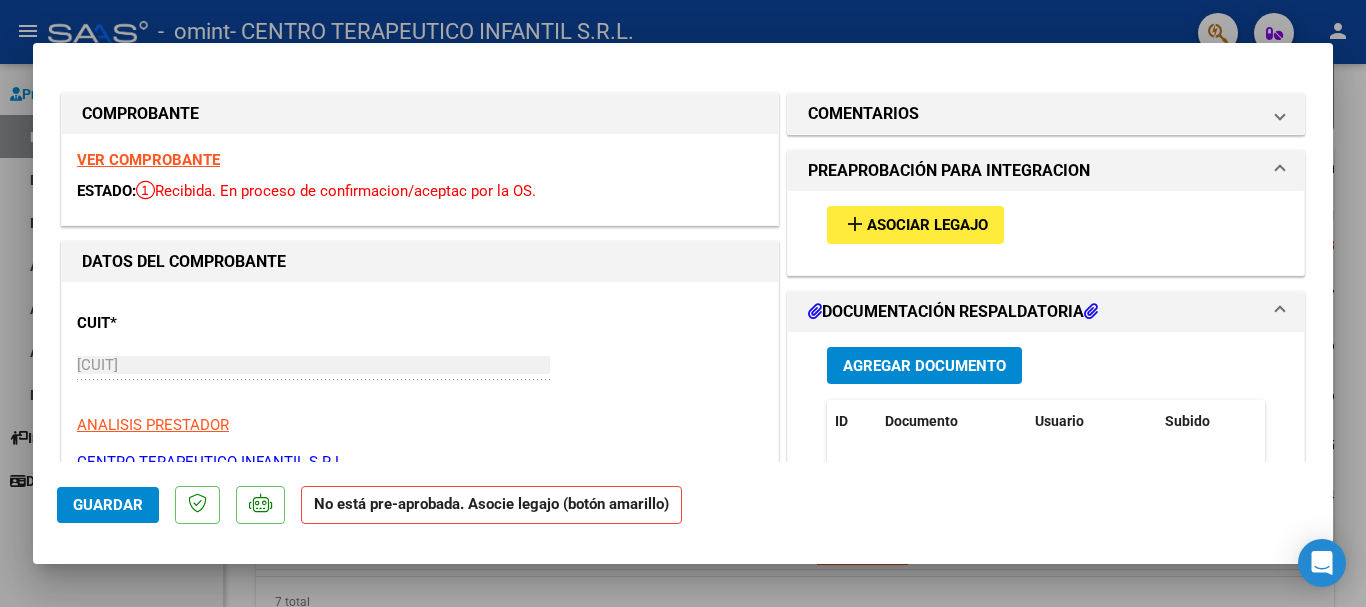 click on "Asociar Legajo" at bounding box center (927, 226) 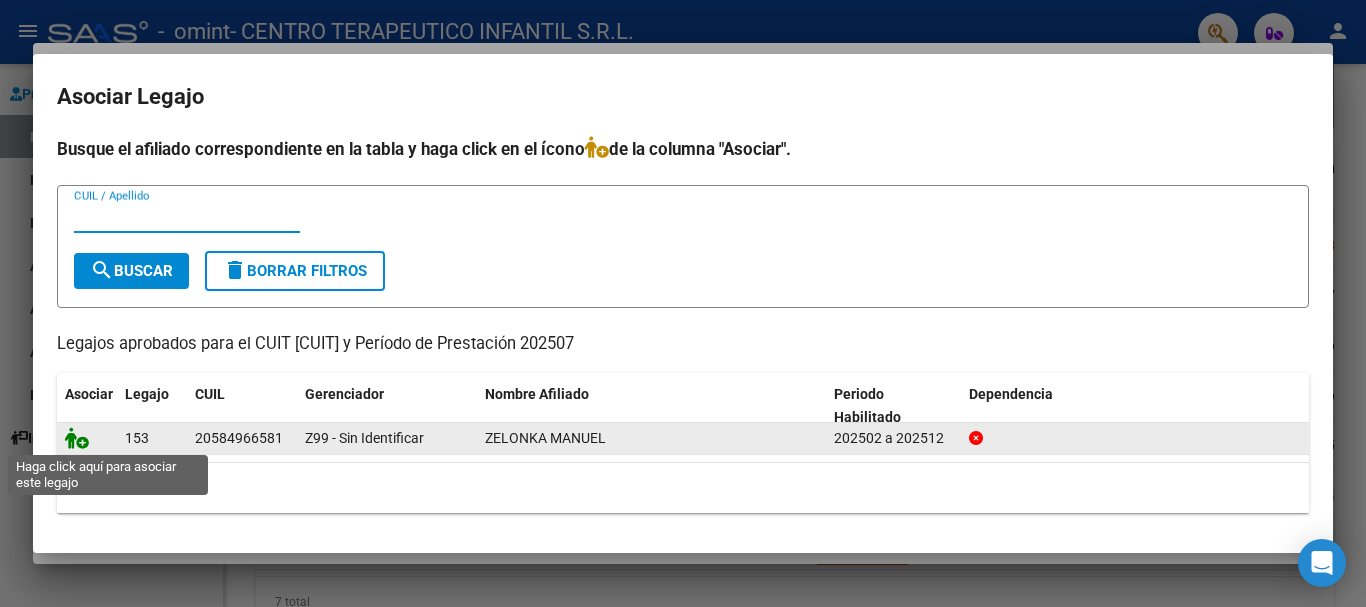 click 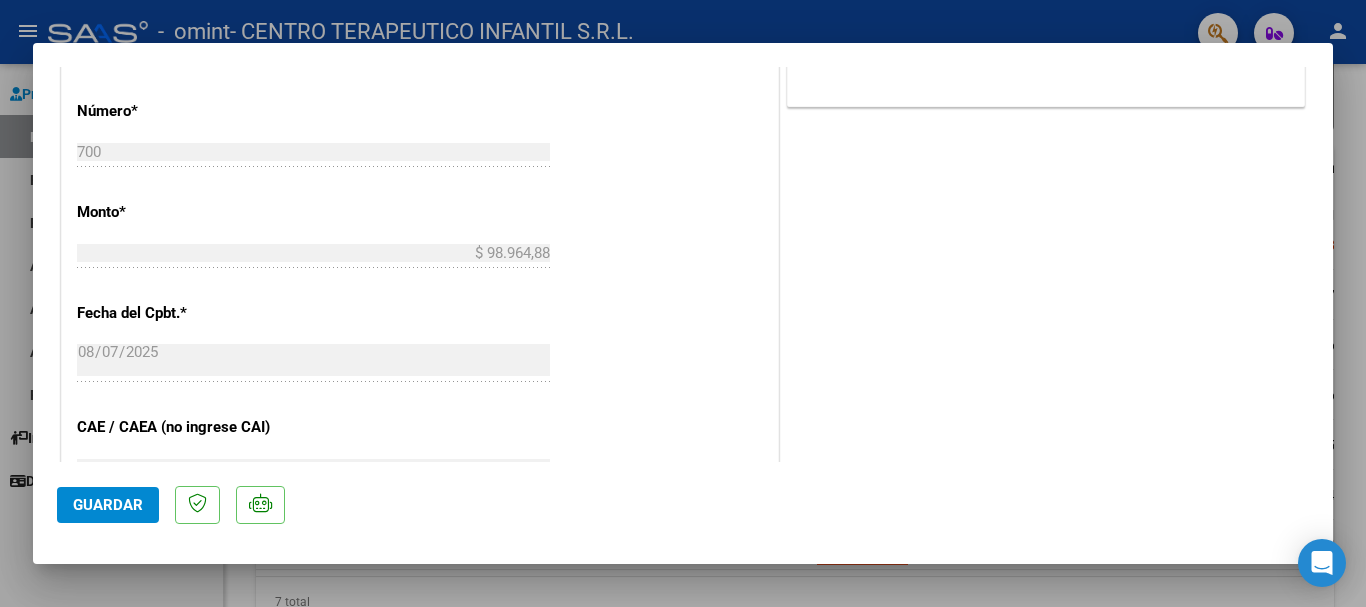scroll, scrollTop: 1200, scrollLeft: 0, axis: vertical 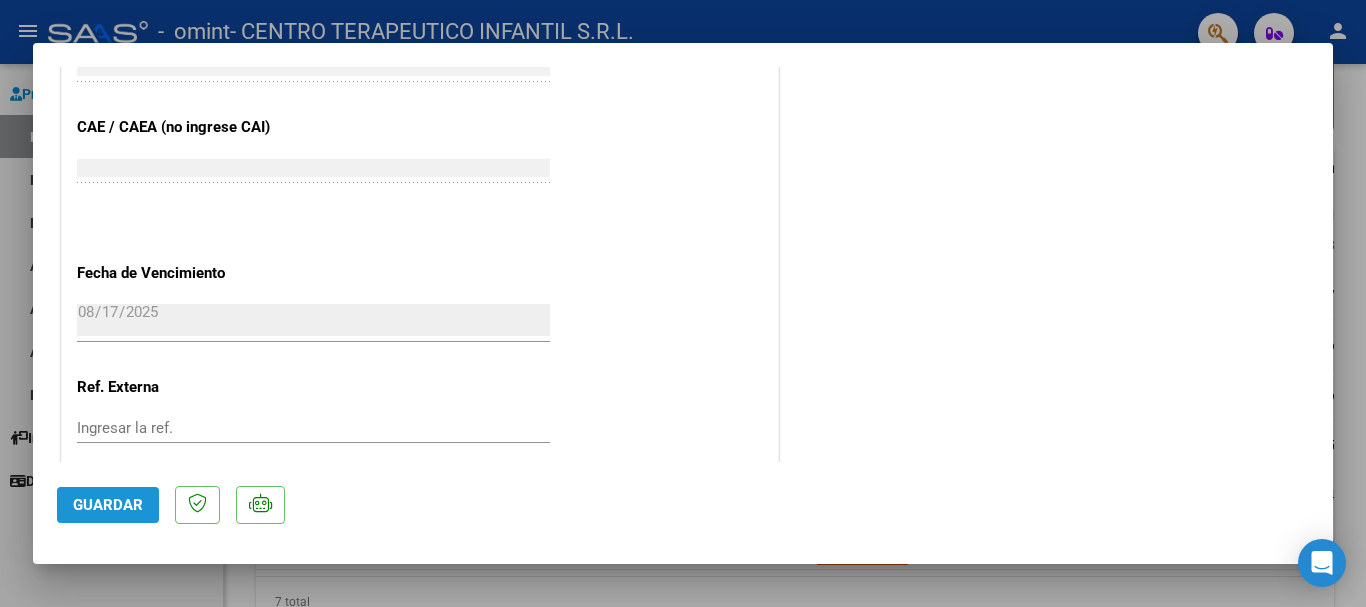 click on "Guardar" 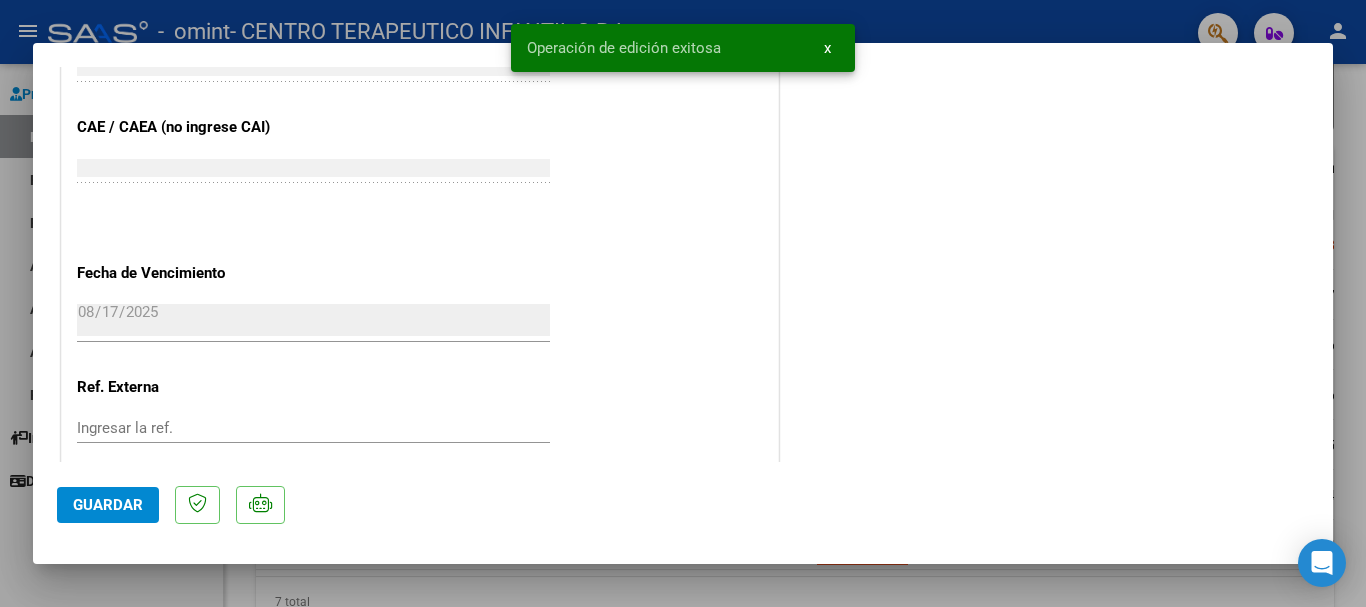 click at bounding box center [683, 303] 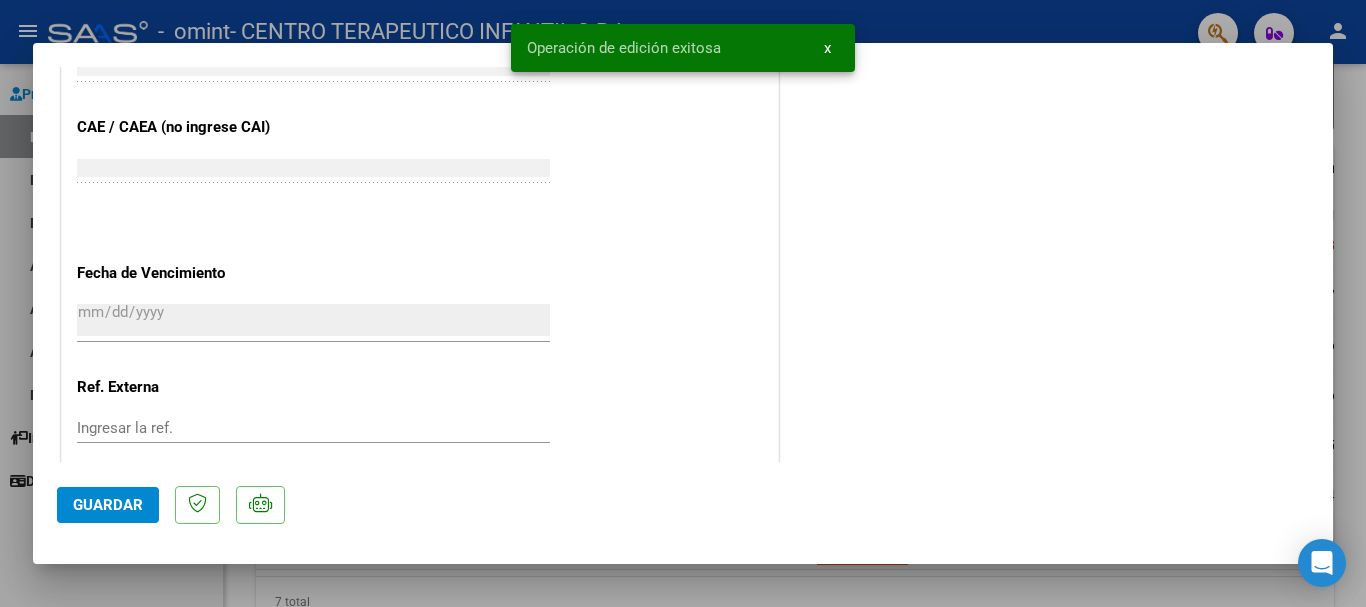 scroll, scrollTop: 1435, scrollLeft: 0, axis: vertical 